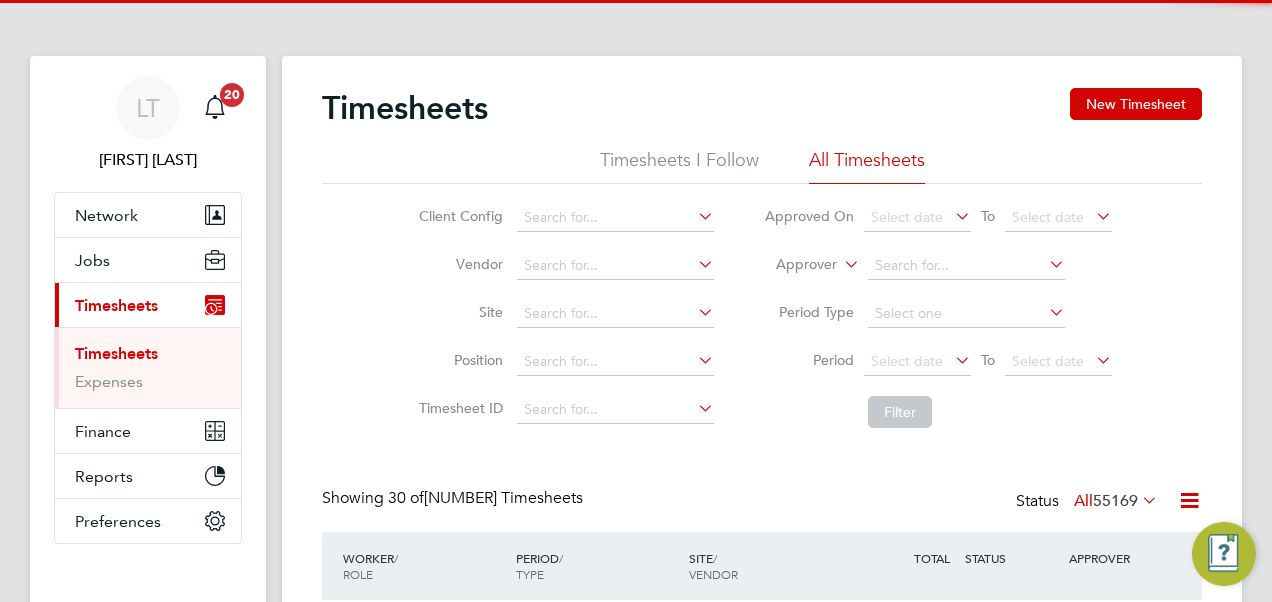scroll, scrollTop: 0, scrollLeft: 0, axis: both 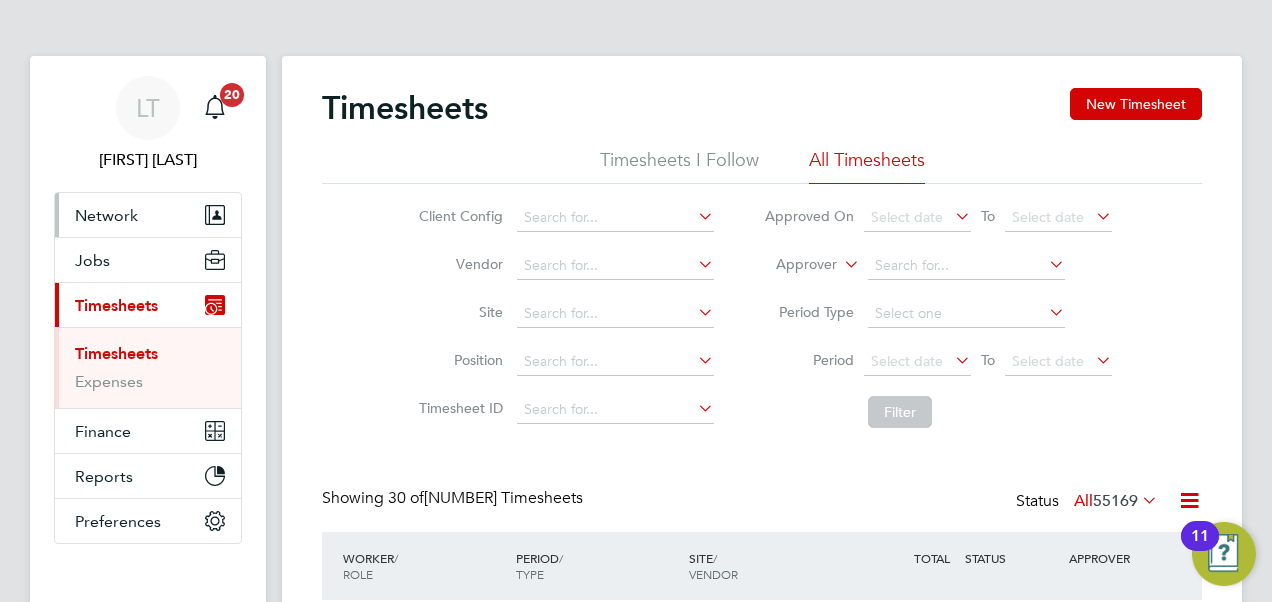 click on "Network" at bounding box center (106, 215) 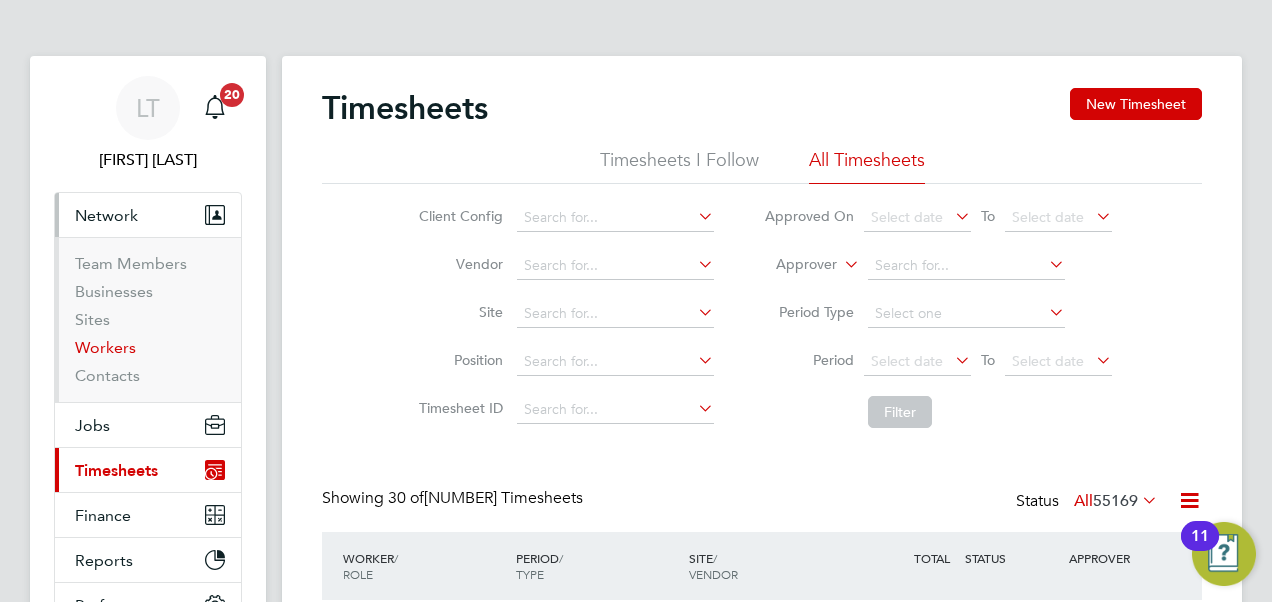 click on "Workers" at bounding box center (105, 347) 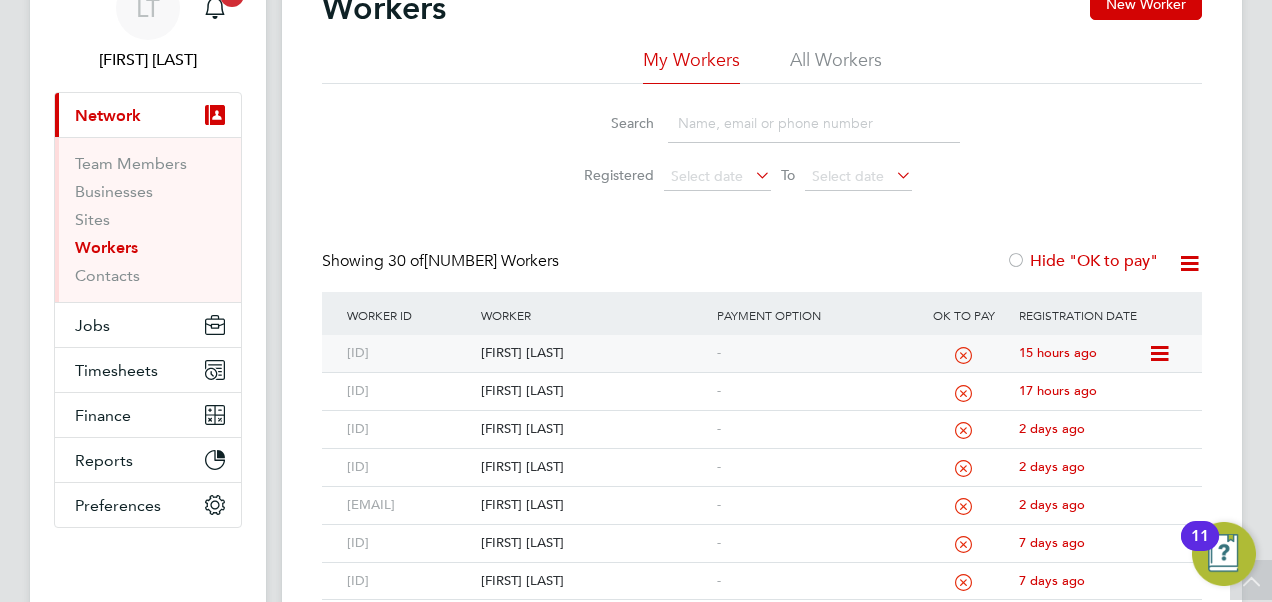 click 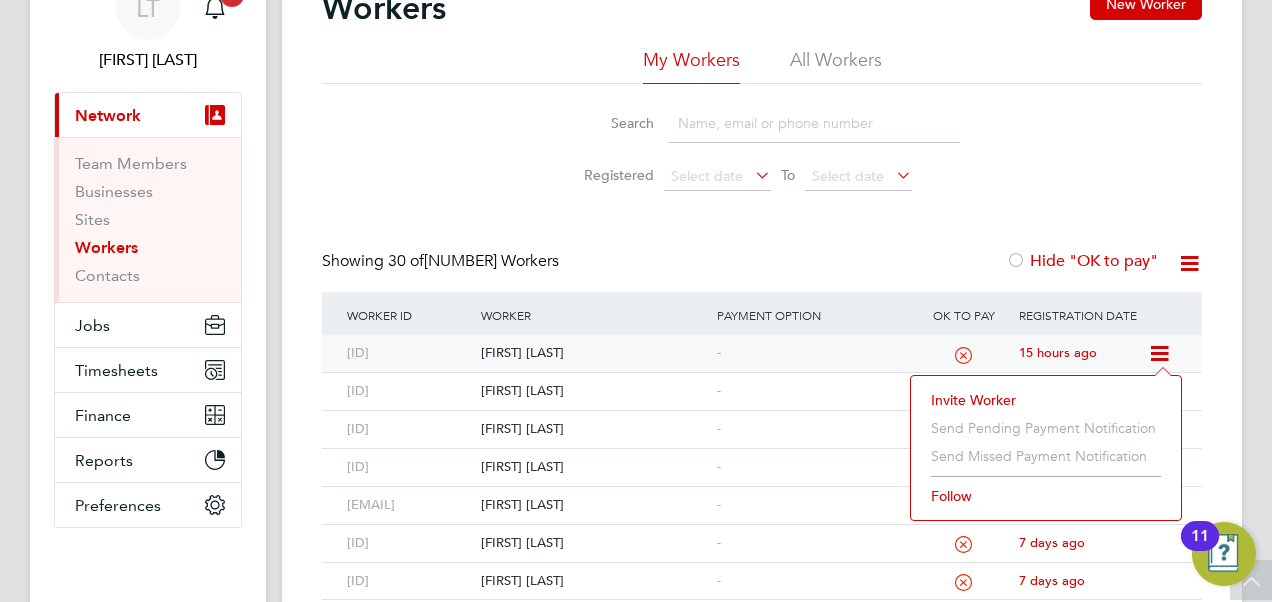 click on "[FIRST] [LAST]" 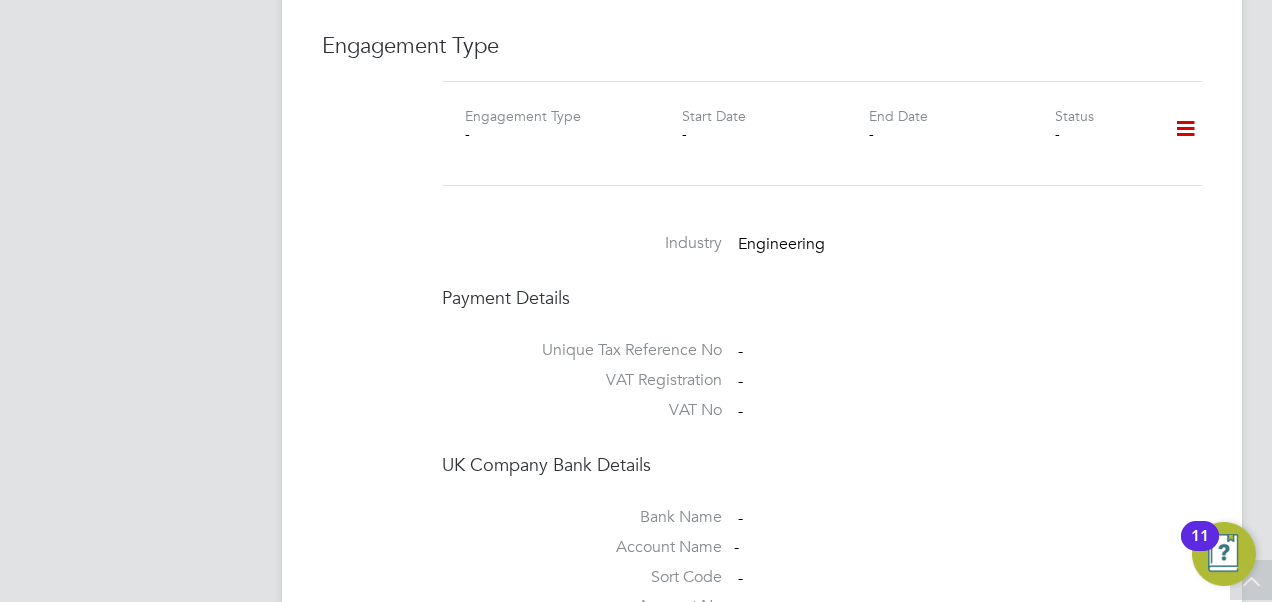 scroll, scrollTop: 1600, scrollLeft: 0, axis: vertical 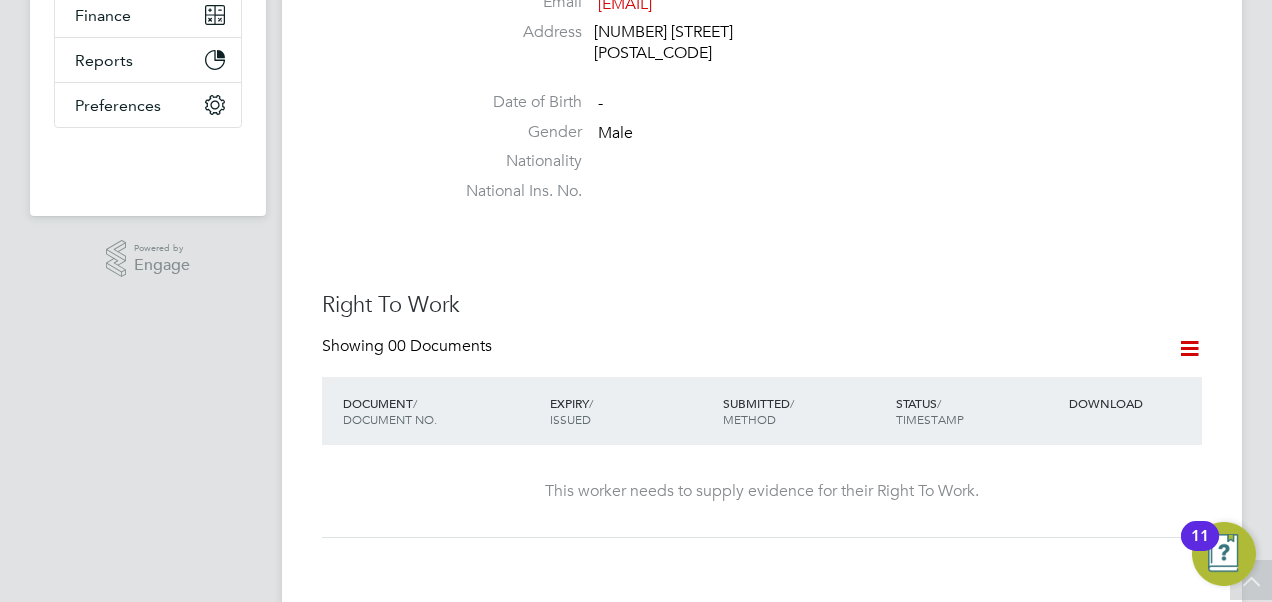 click 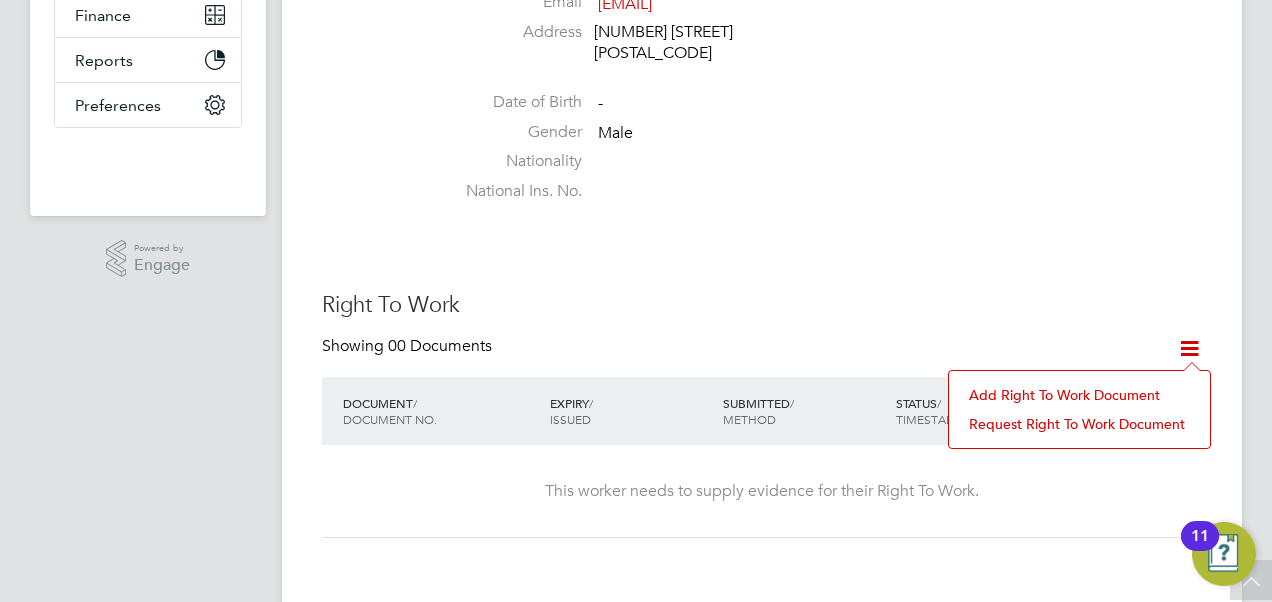 click on "Add Right To Work Document" 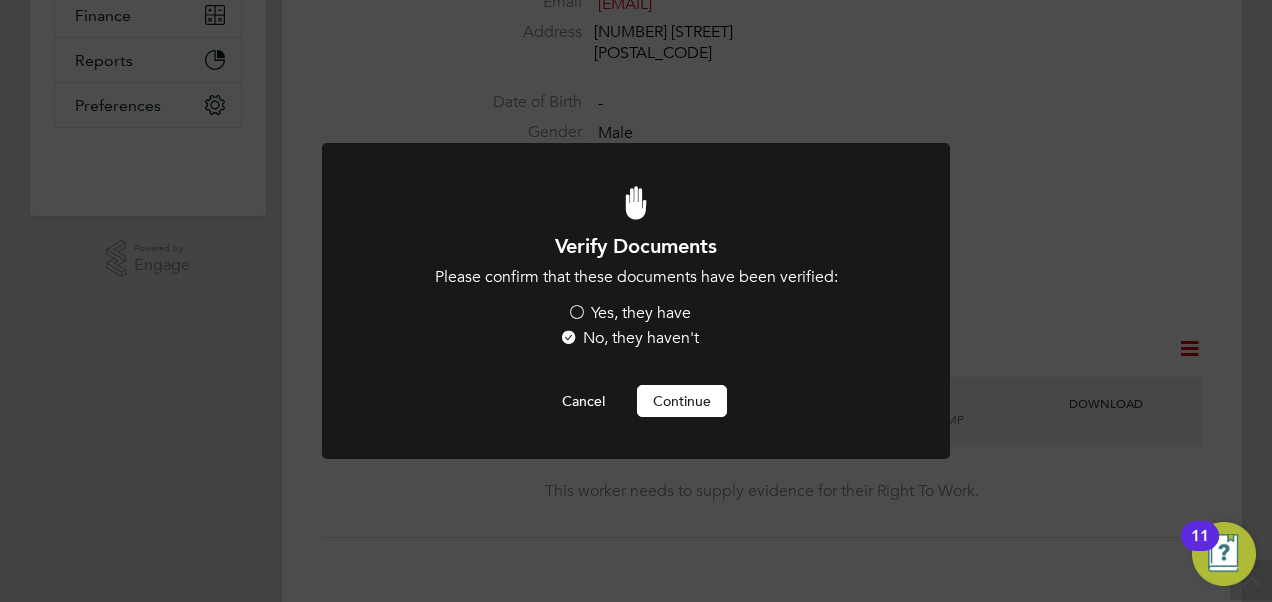 scroll, scrollTop: 0, scrollLeft: 0, axis: both 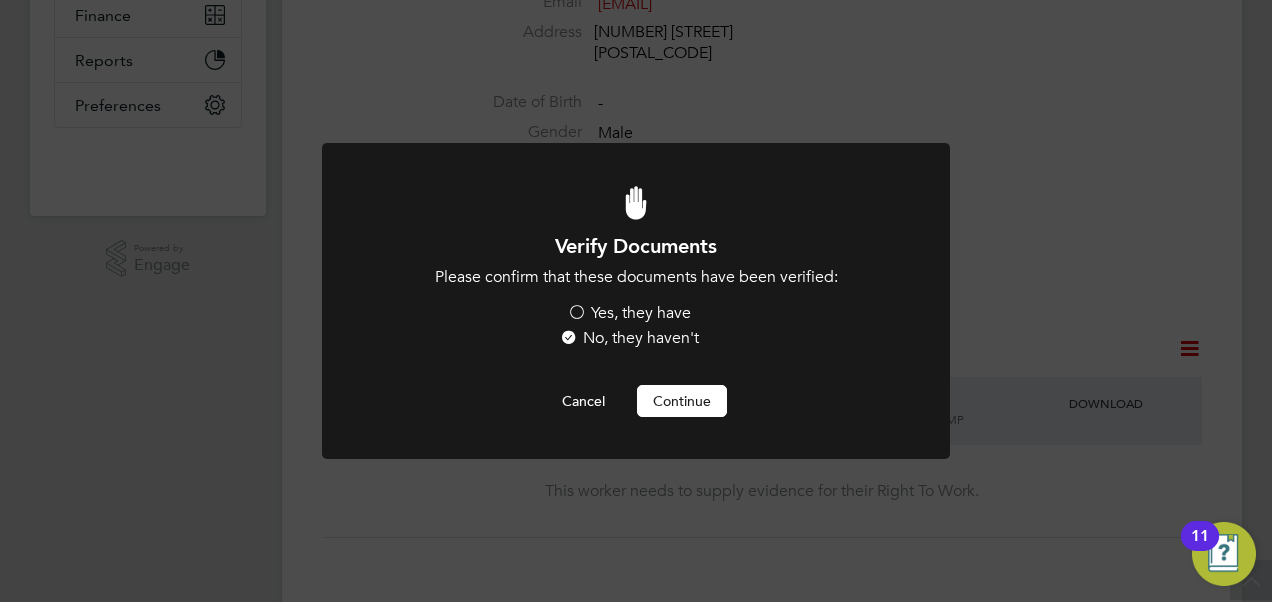 click on "Continue" at bounding box center (682, 401) 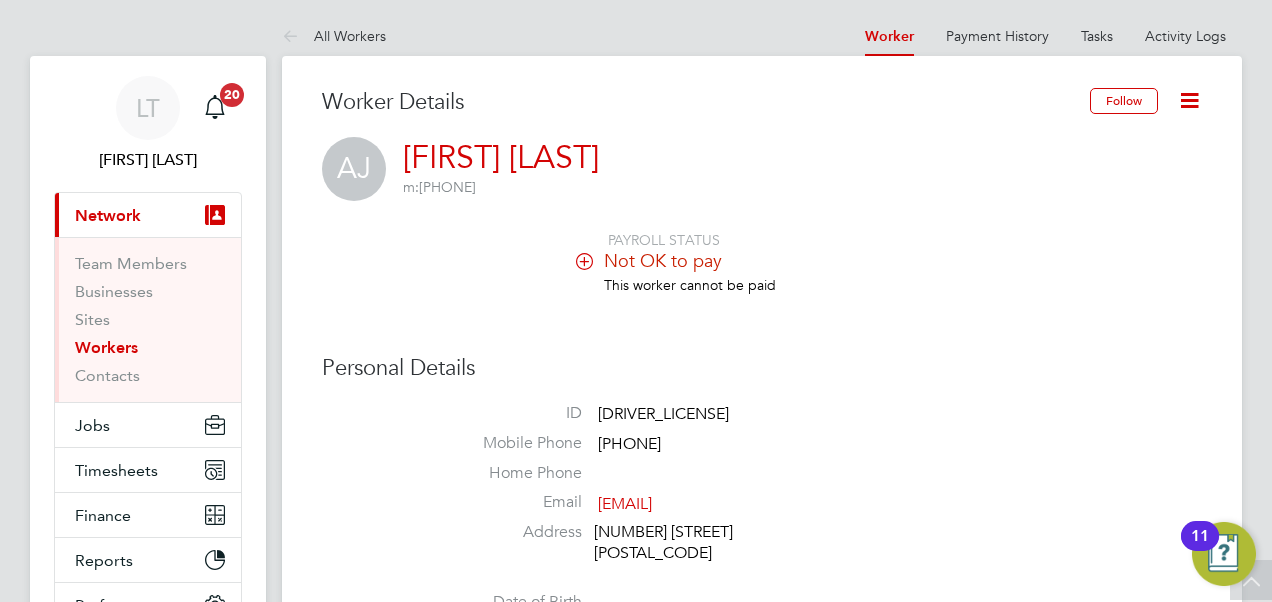 scroll, scrollTop: 500, scrollLeft: 0, axis: vertical 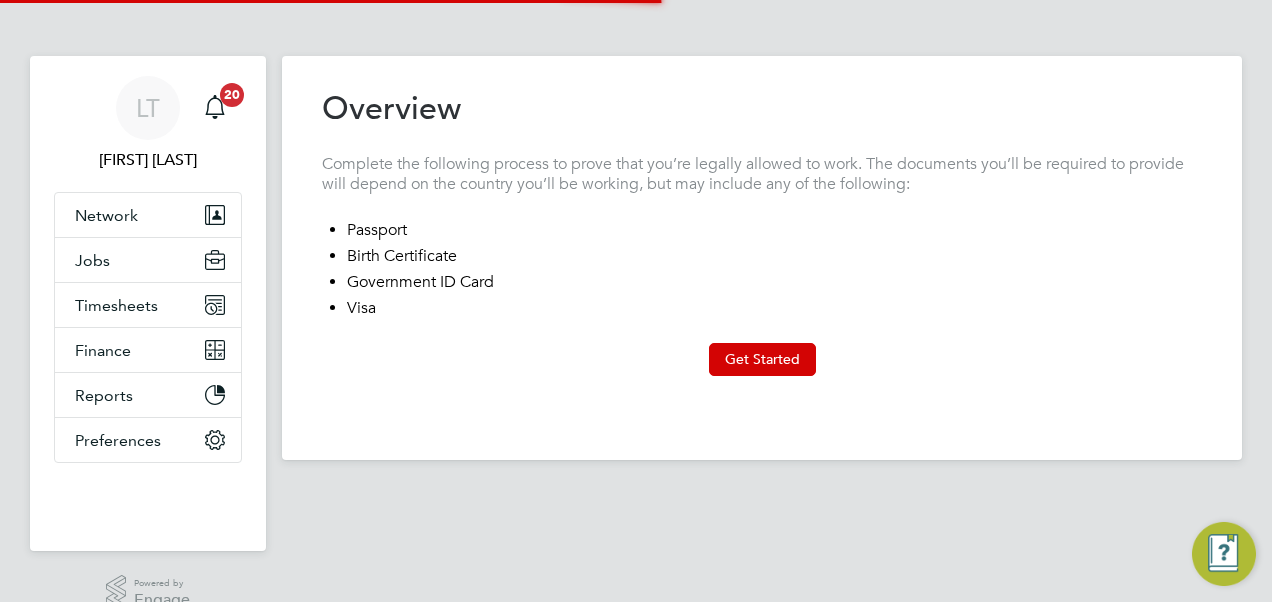 type on "United Kingdom" 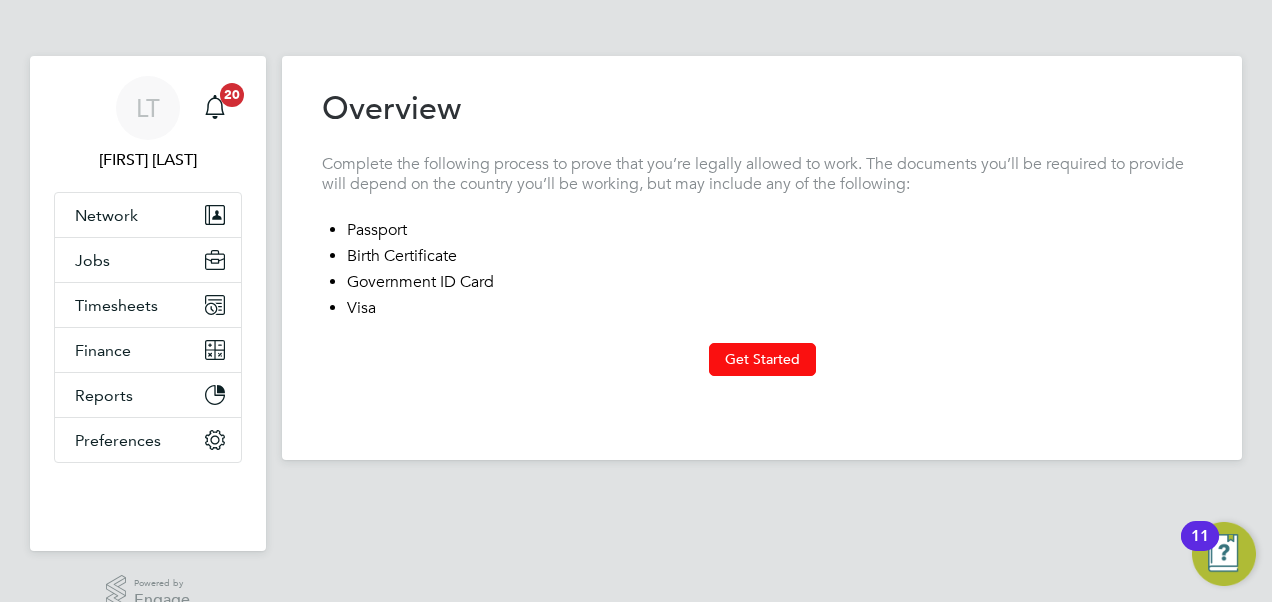 click on "Get Started" at bounding box center [762, 359] 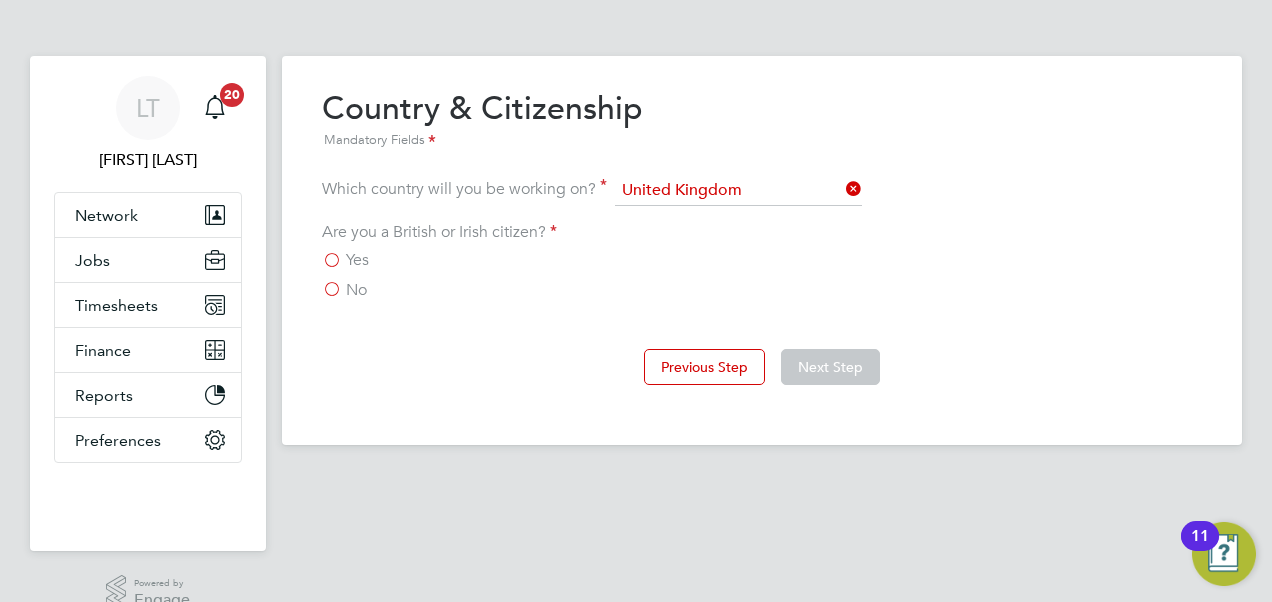click on "No" at bounding box center [344, 290] 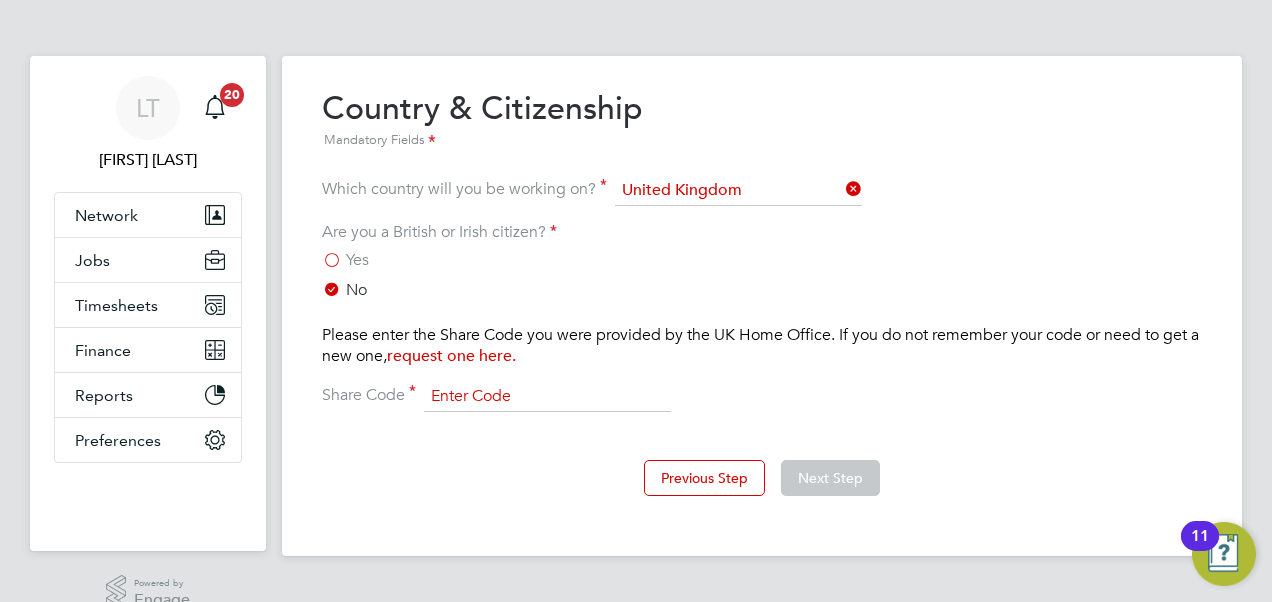 click at bounding box center (547, 397) 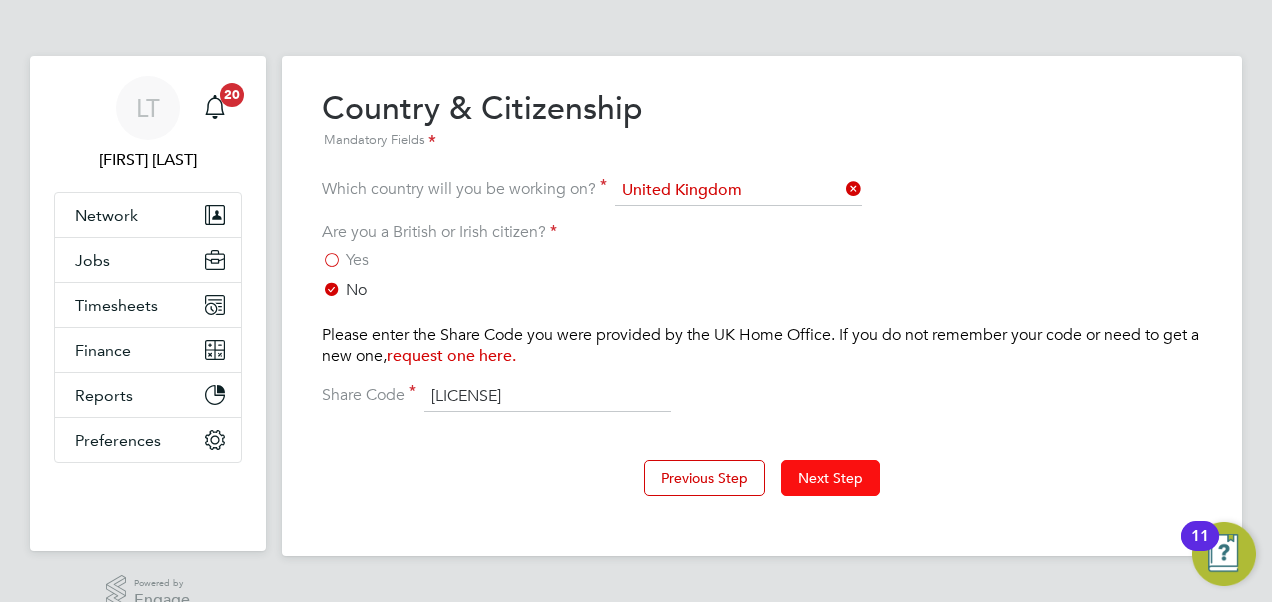 type on "W77NLT5JB" 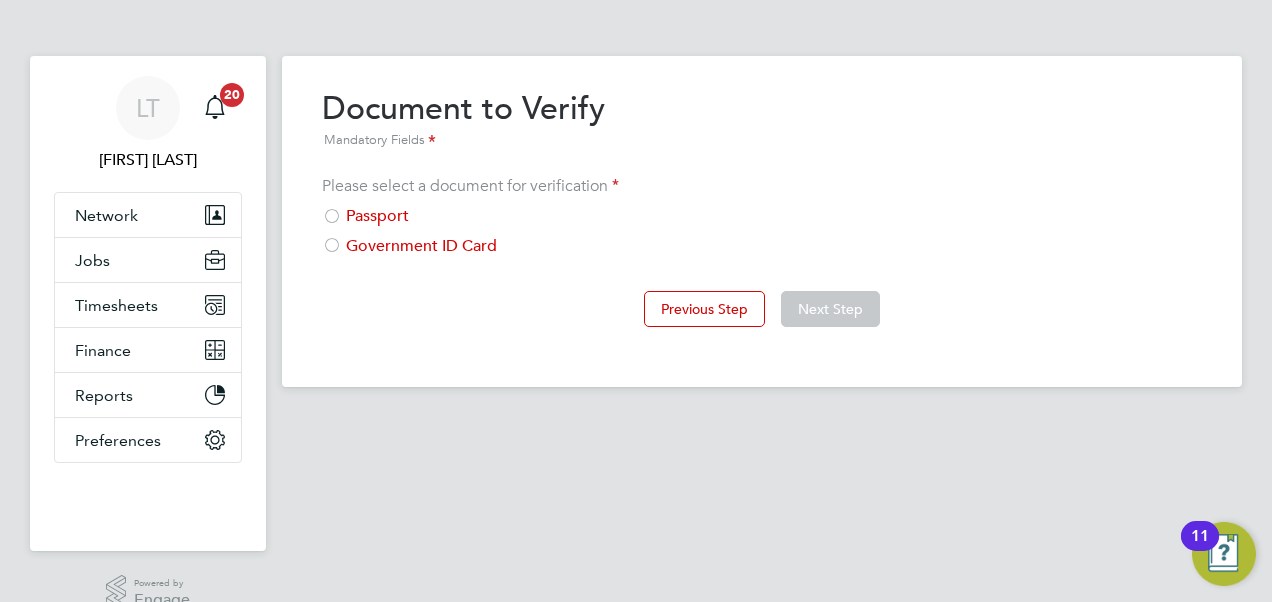 click on "Passport" at bounding box center (762, 216) 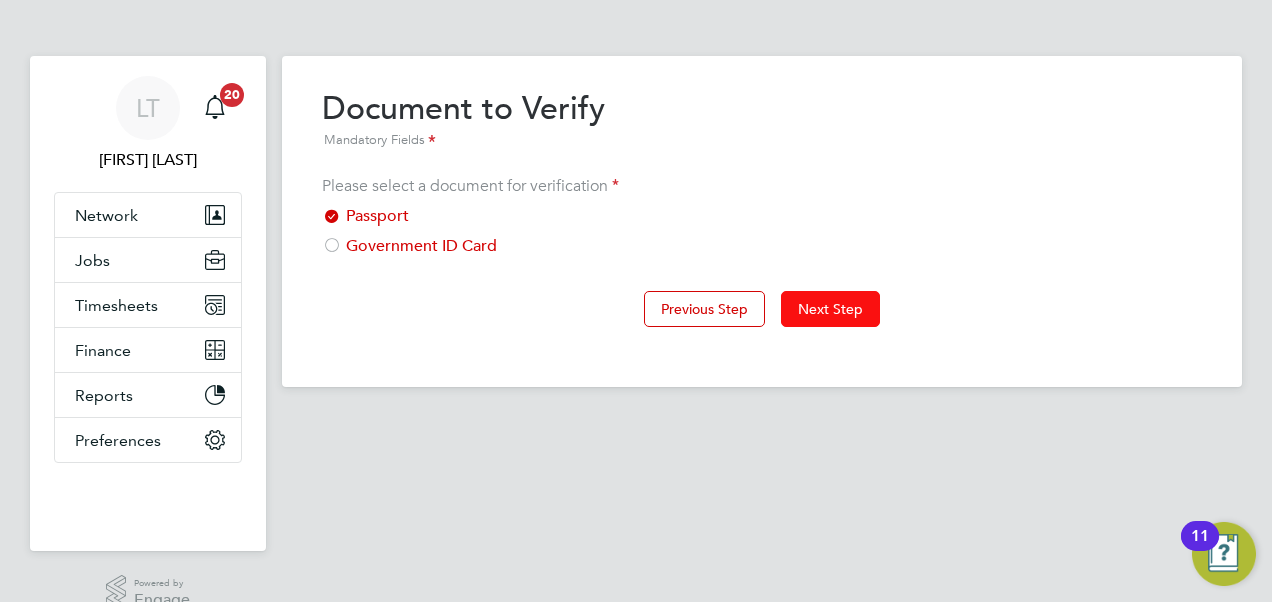 click on "Next Step" 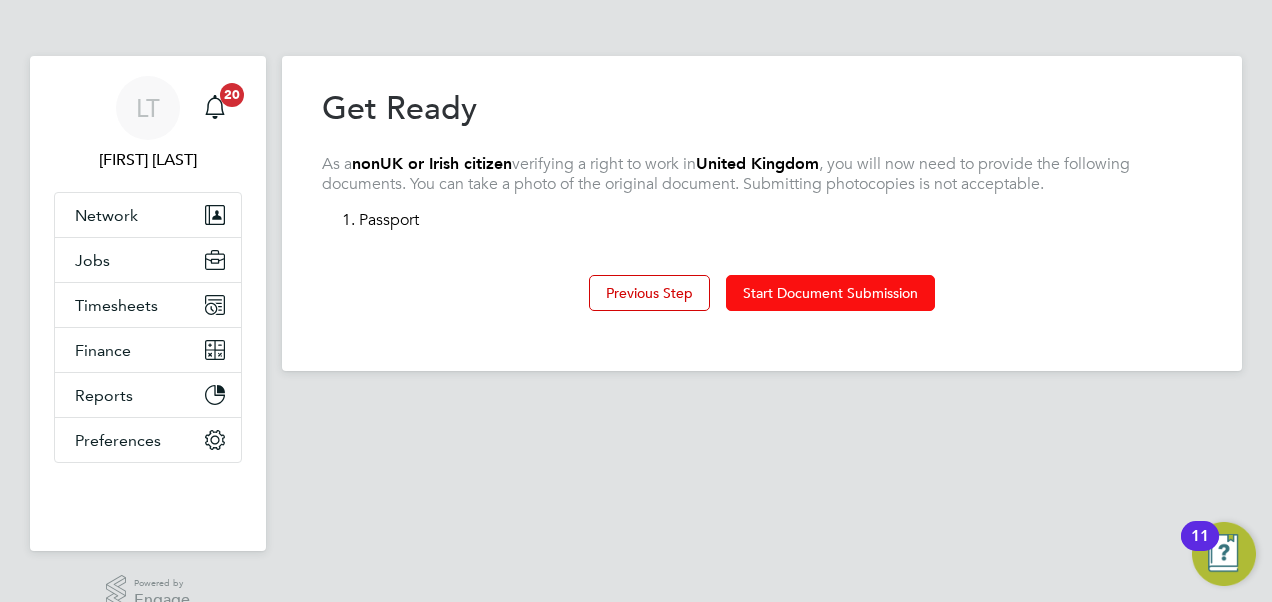 click on "Start Document Submission" 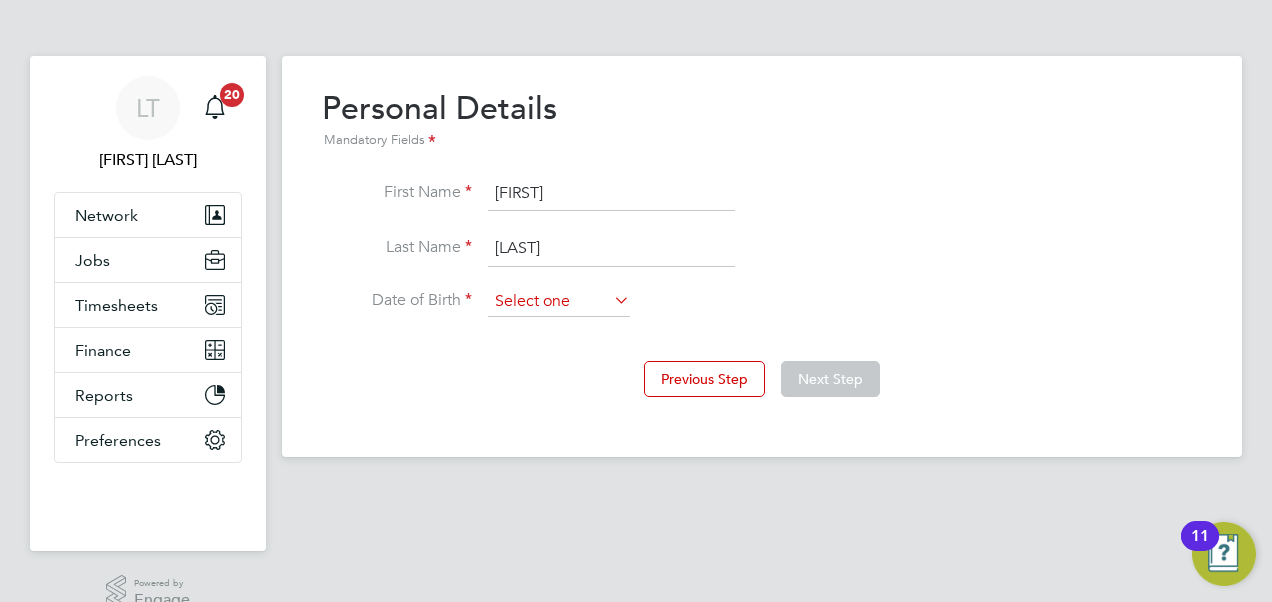 click at bounding box center (559, 302) 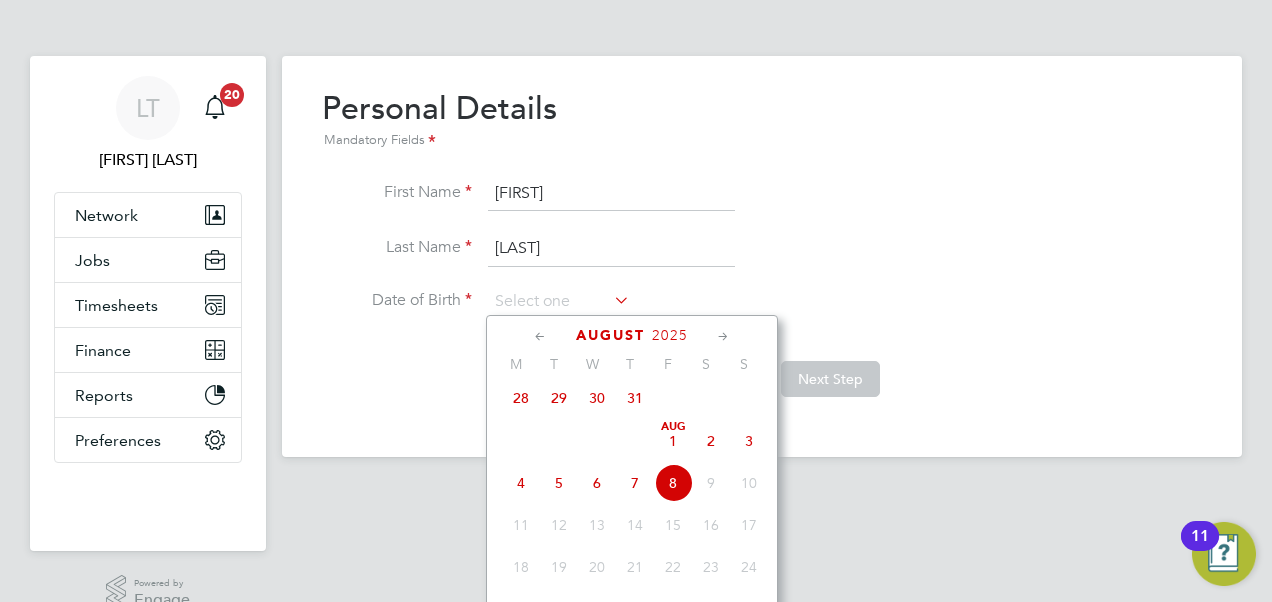 click on "2025" 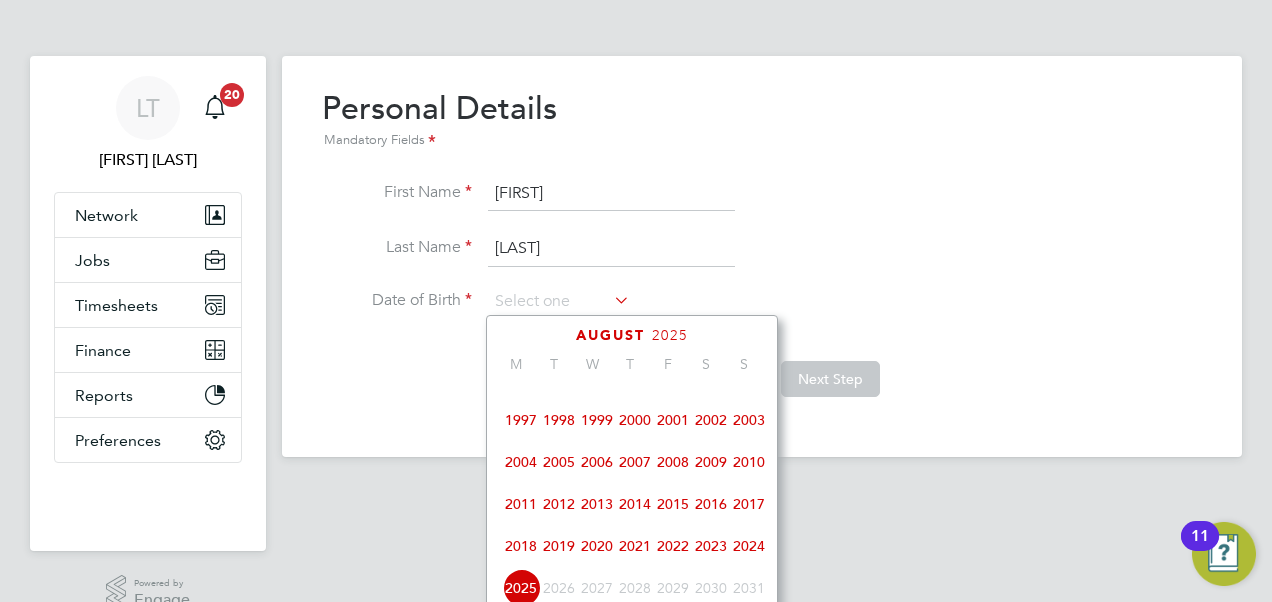 scroll, scrollTop: 423, scrollLeft: 0, axis: vertical 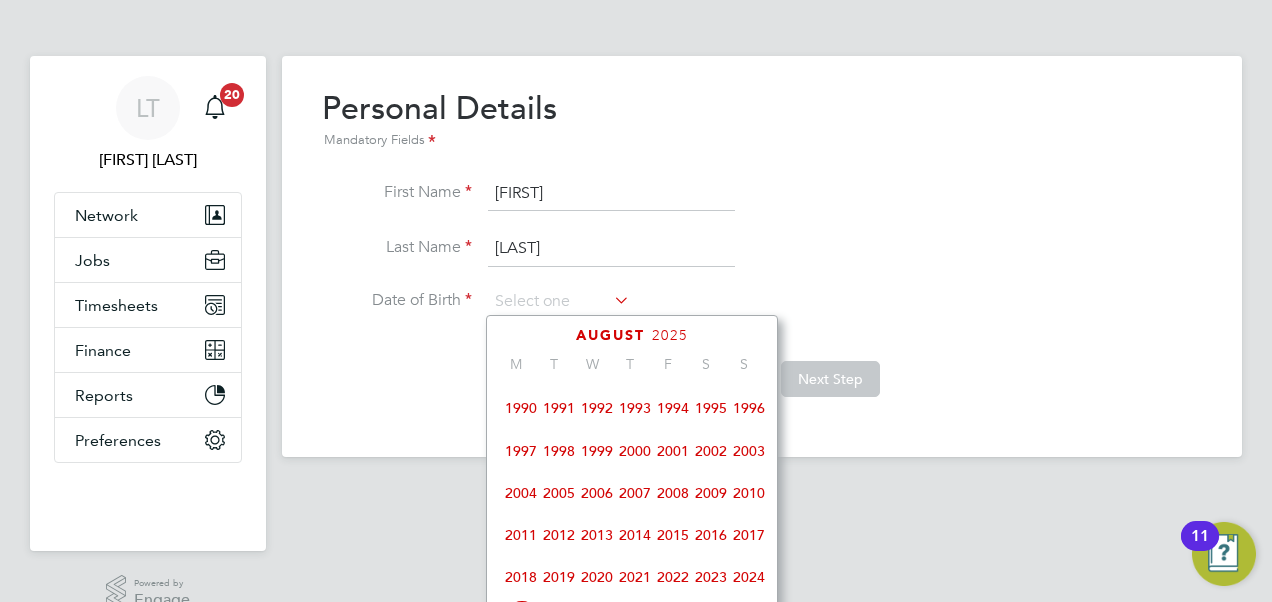 click on "1996" 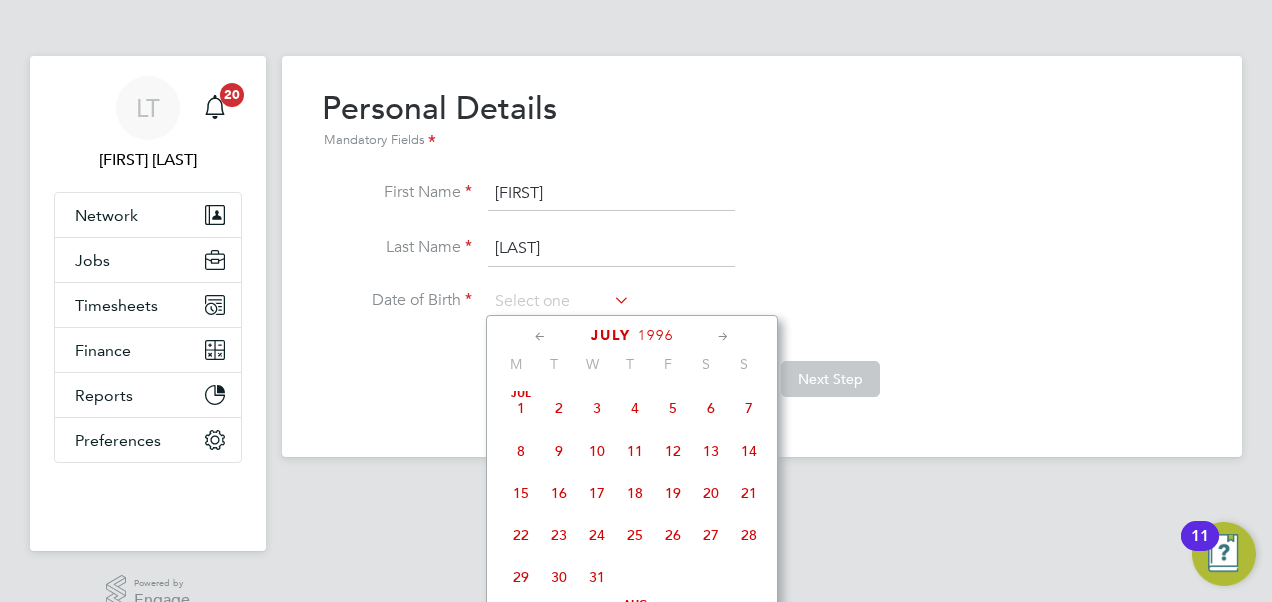click on "July" 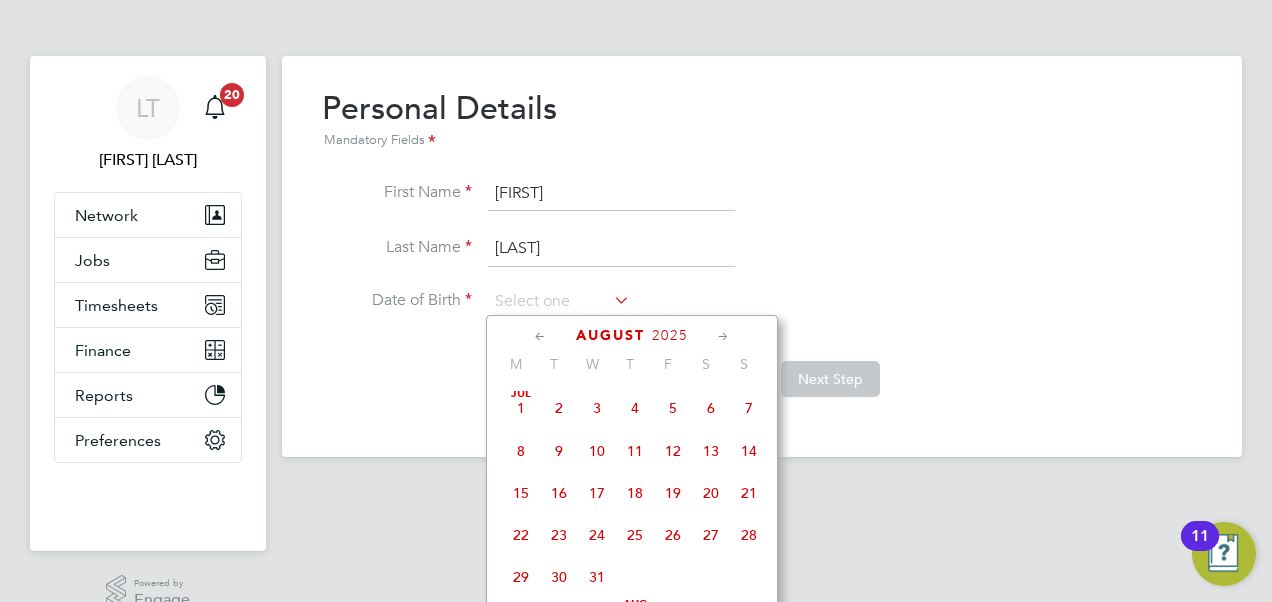 scroll, scrollTop: 78314, scrollLeft: 0, axis: vertical 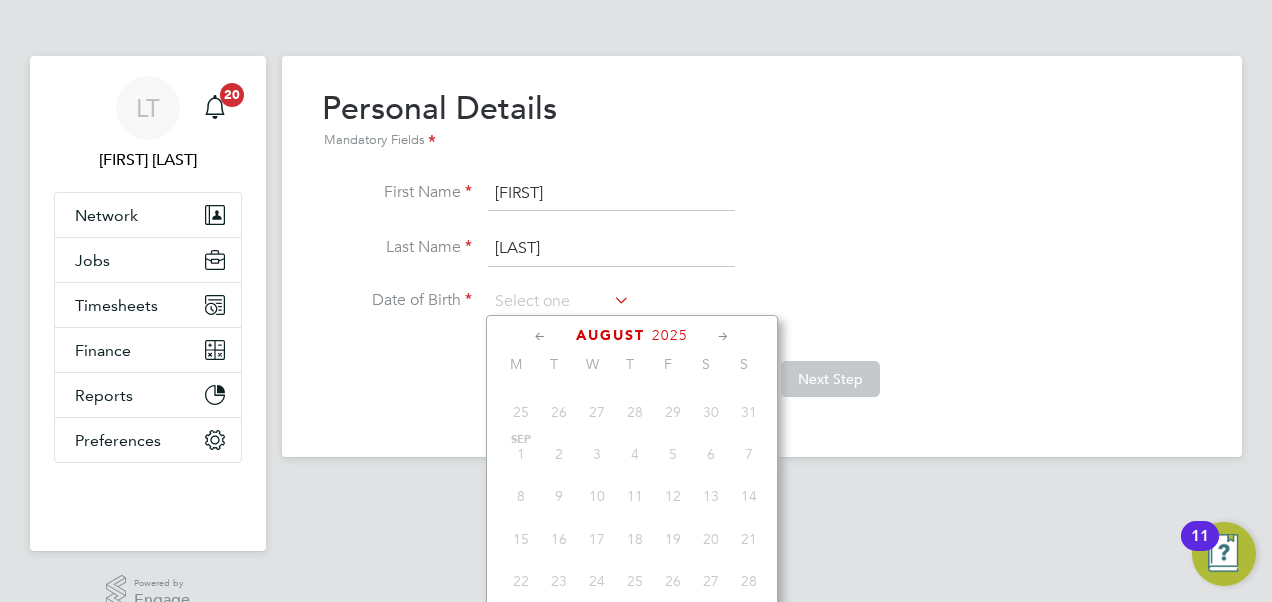 click on "2025" 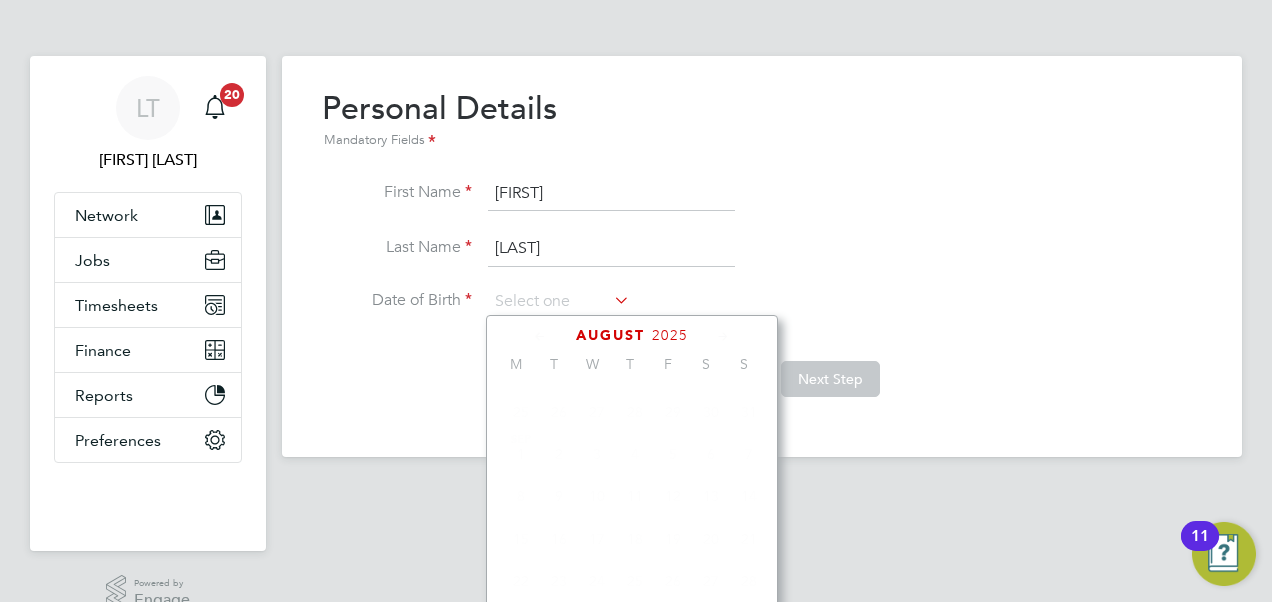 scroll, scrollTop: 523, scrollLeft: 0, axis: vertical 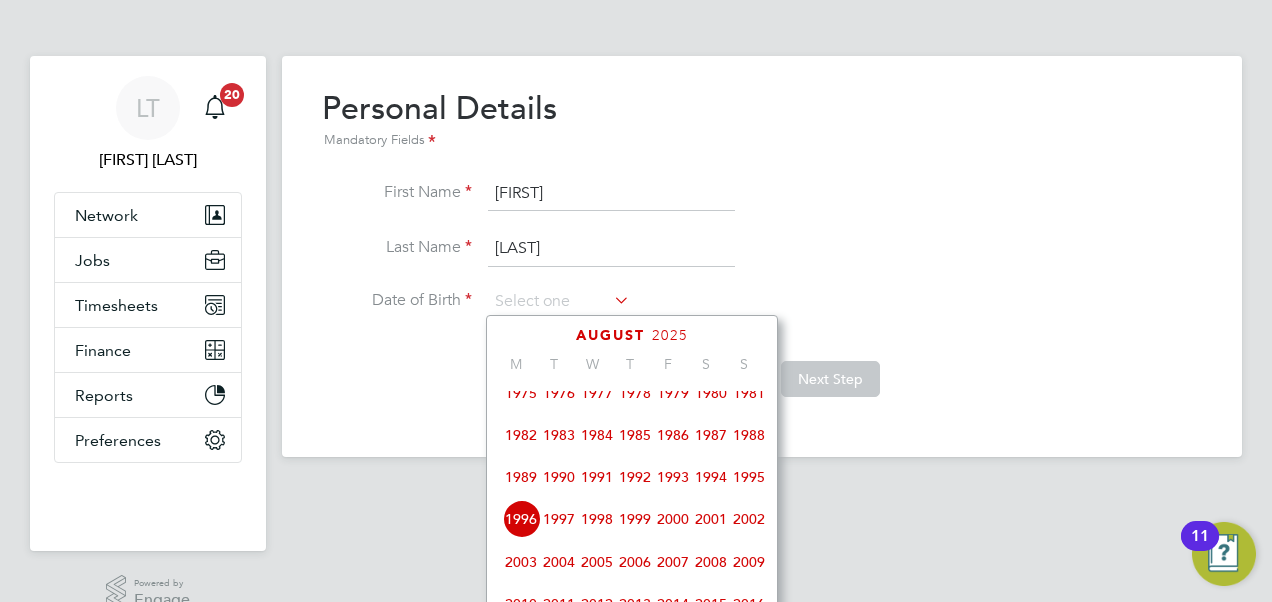 click on "1996" 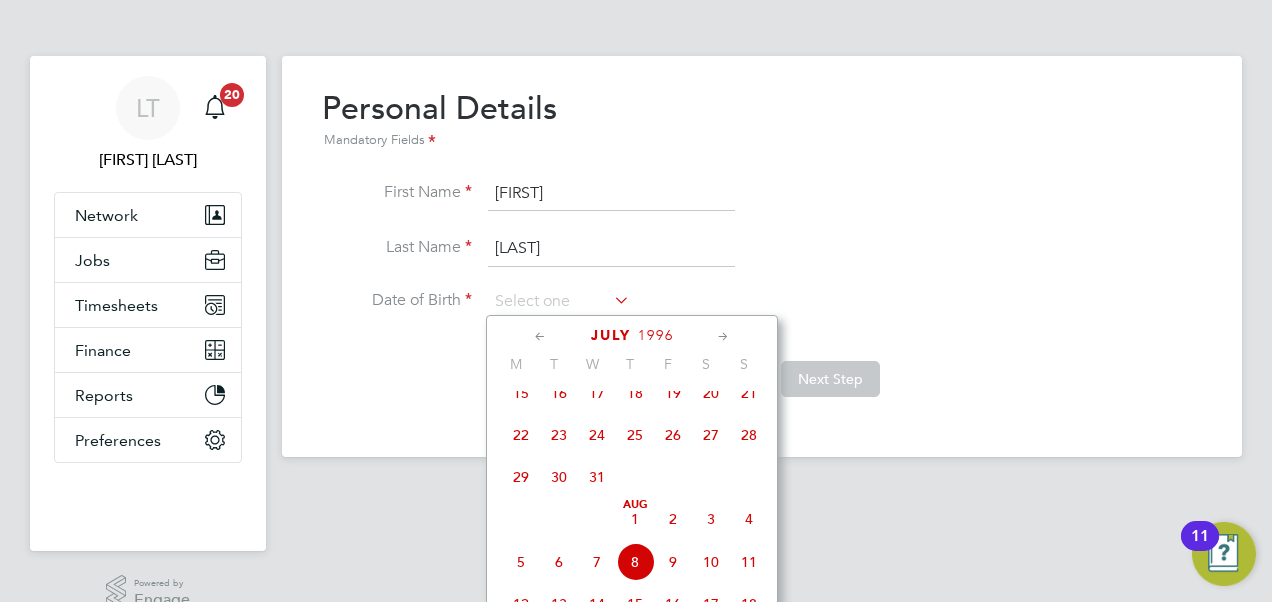 click 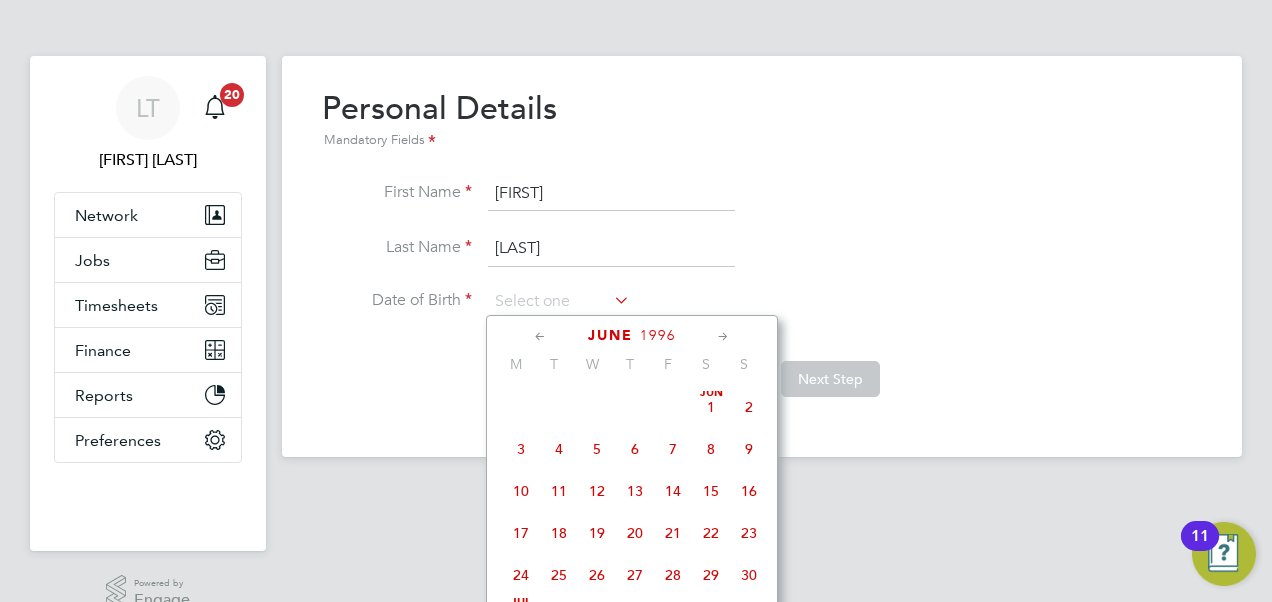 click 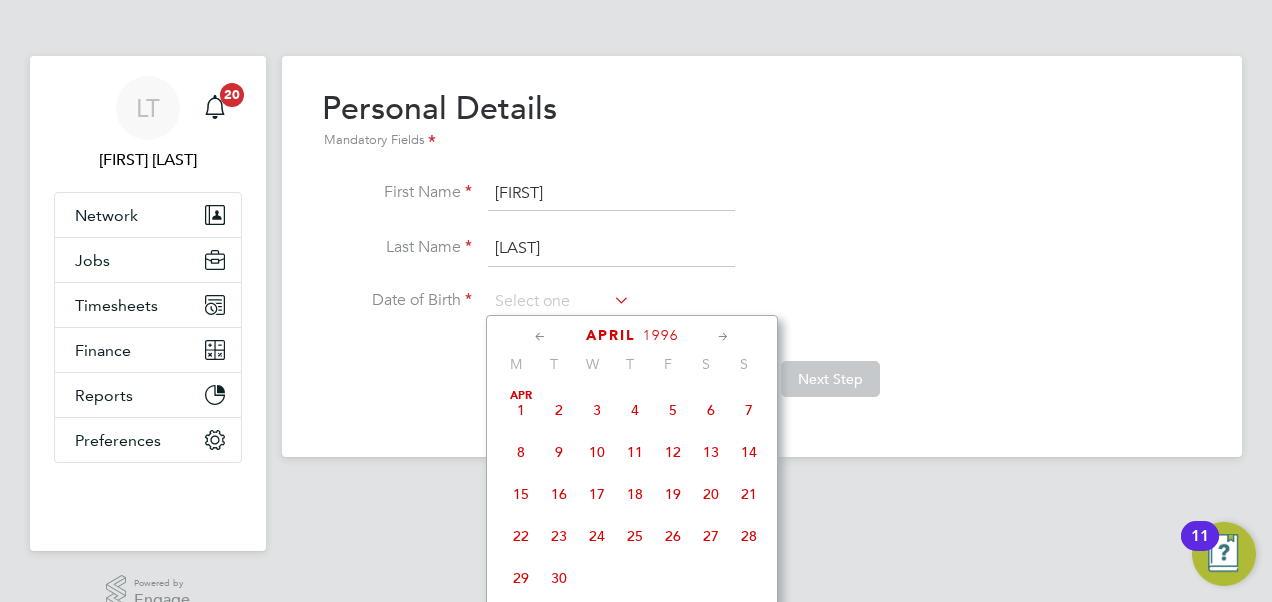 click 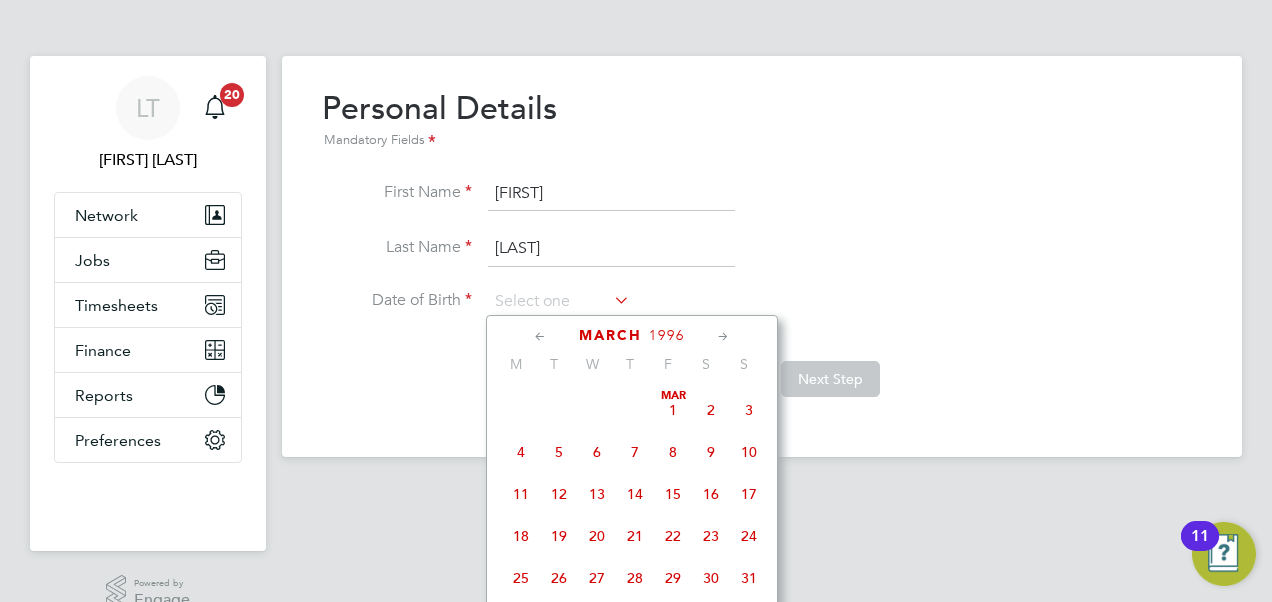 click on "31" 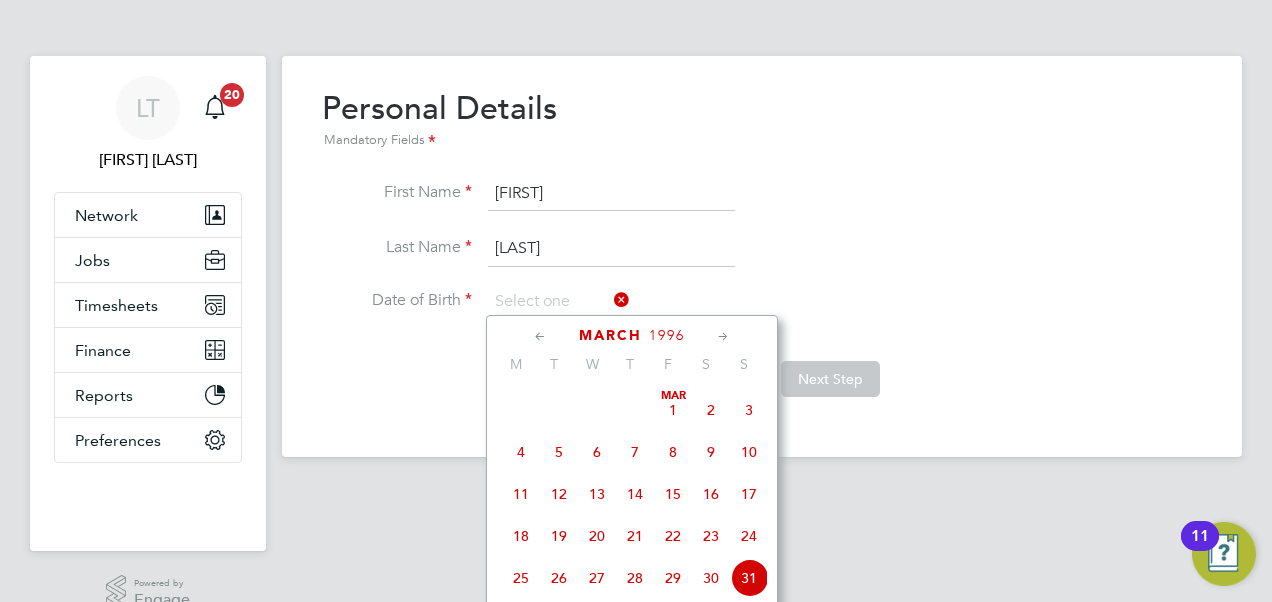type on "31 Mar 1996" 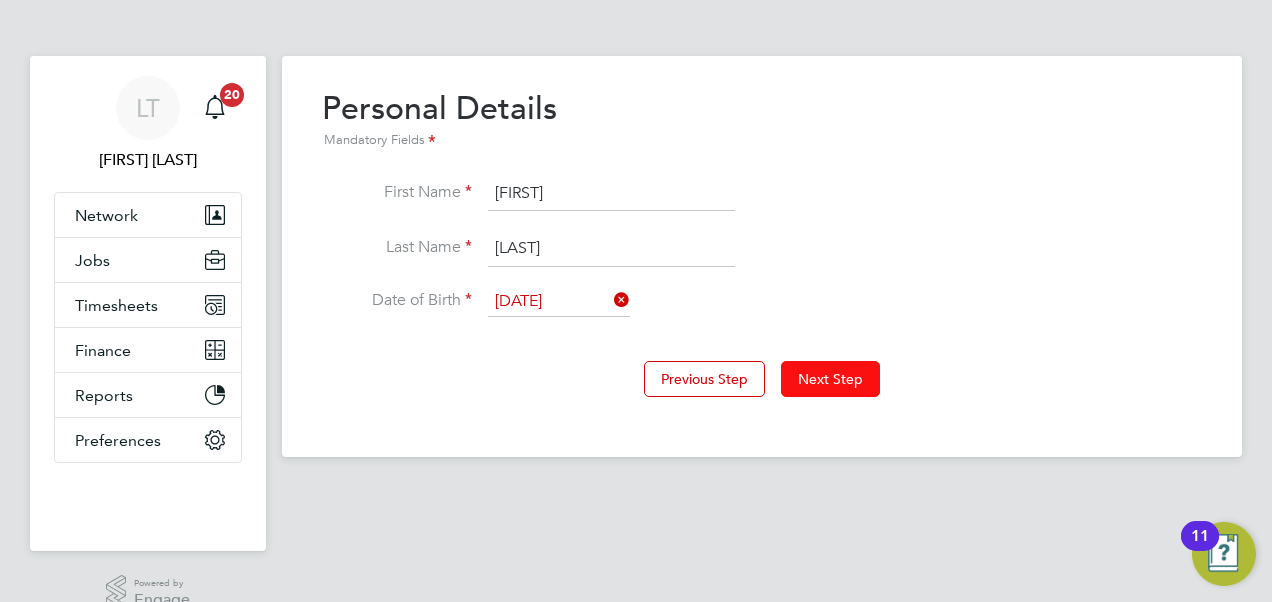 click on "Next Step" 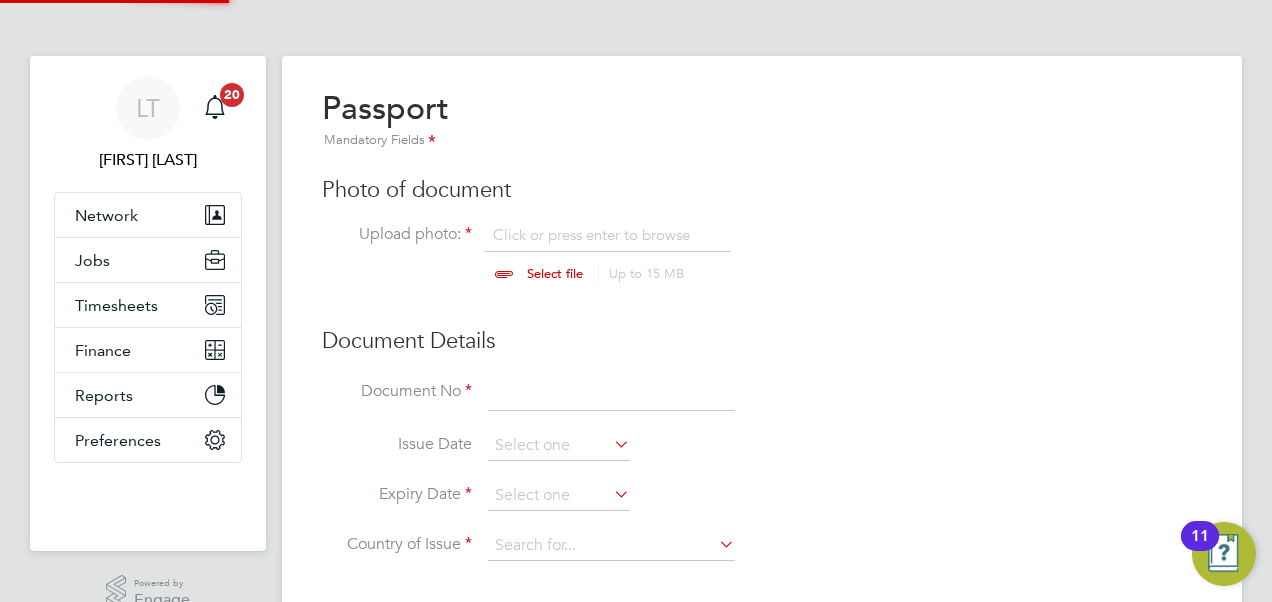 scroll, scrollTop: 10, scrollLeft: 10, axis: both 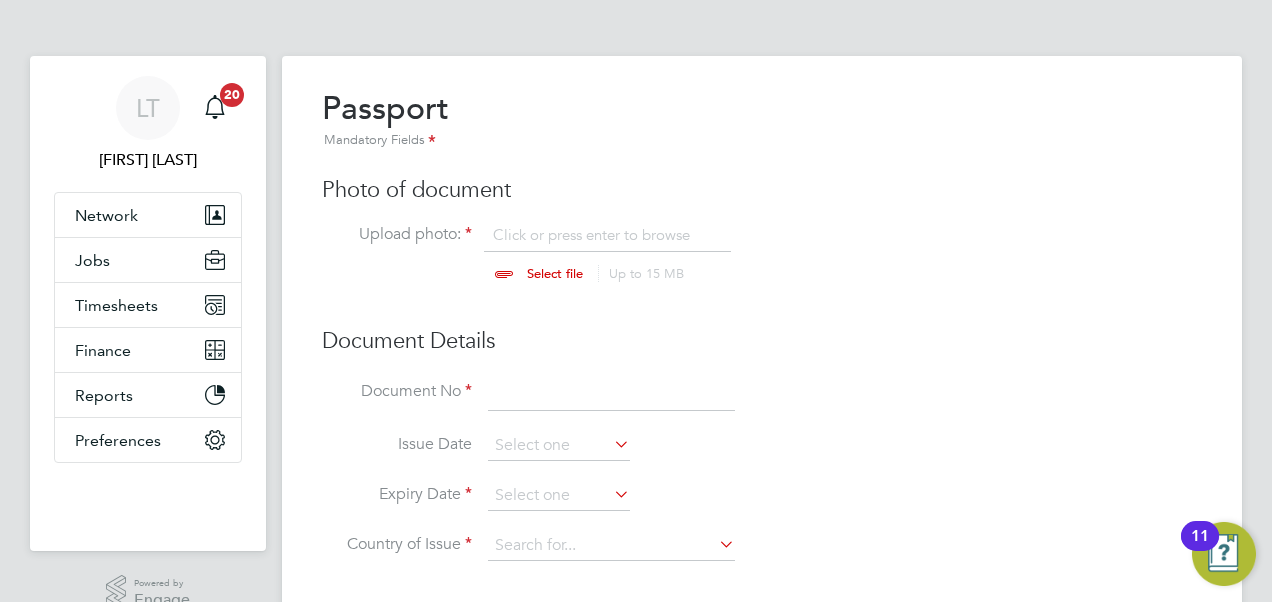 click 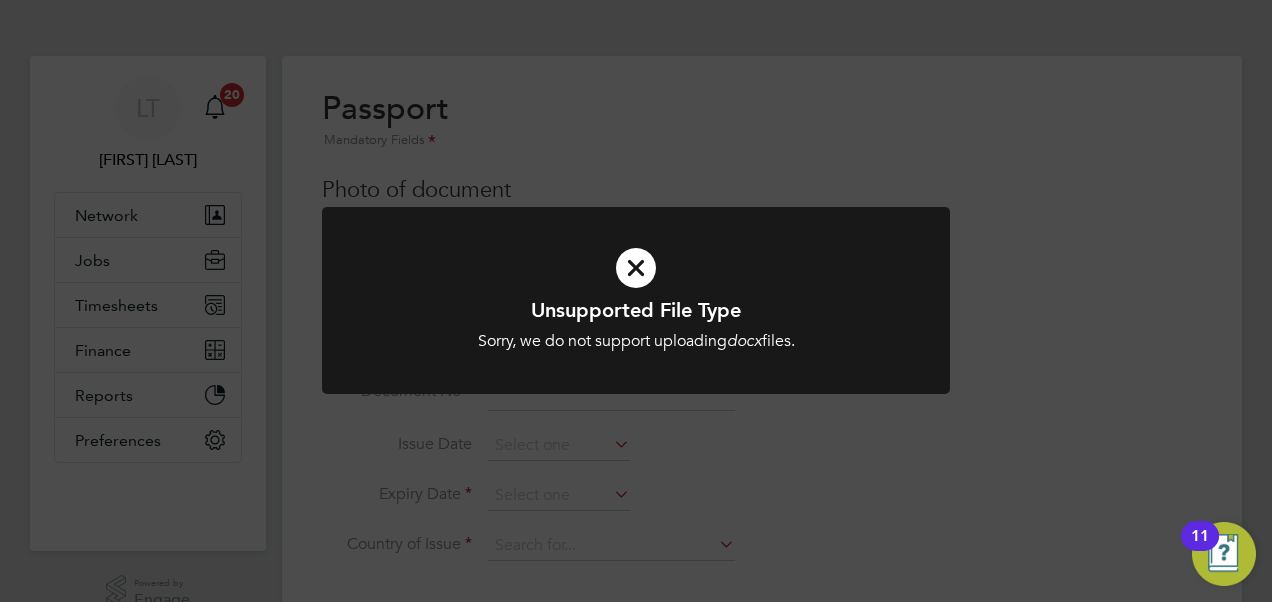 click on "Unsupported File Type Sorry, we do not support uploading  docx  files. Cancel Okay" 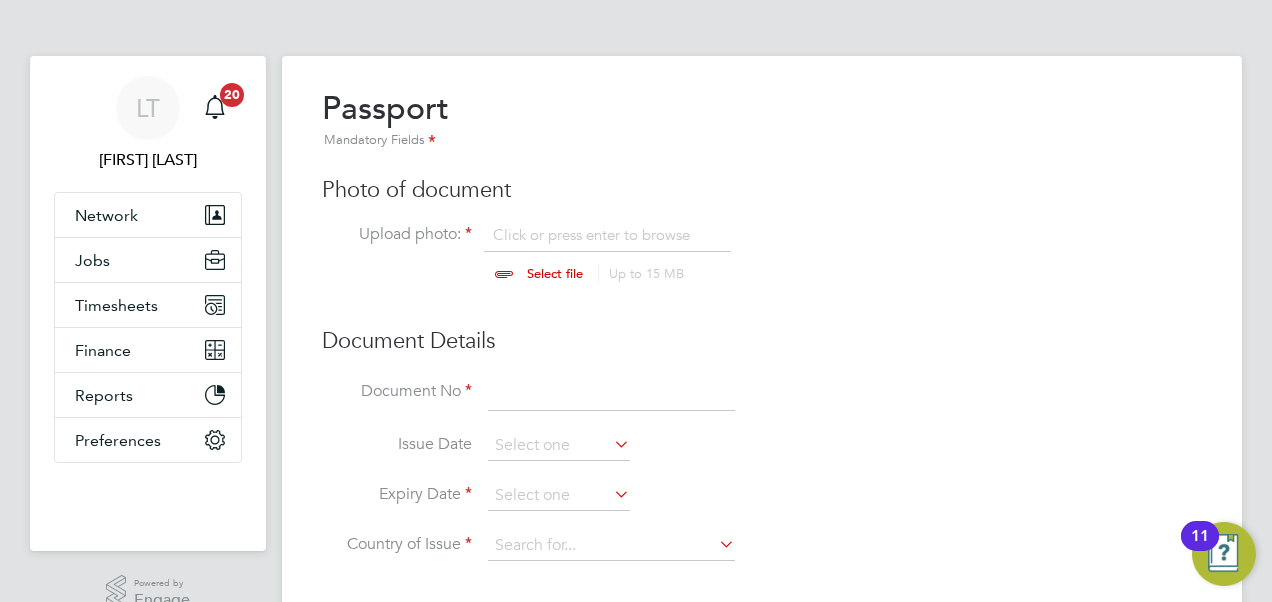 click 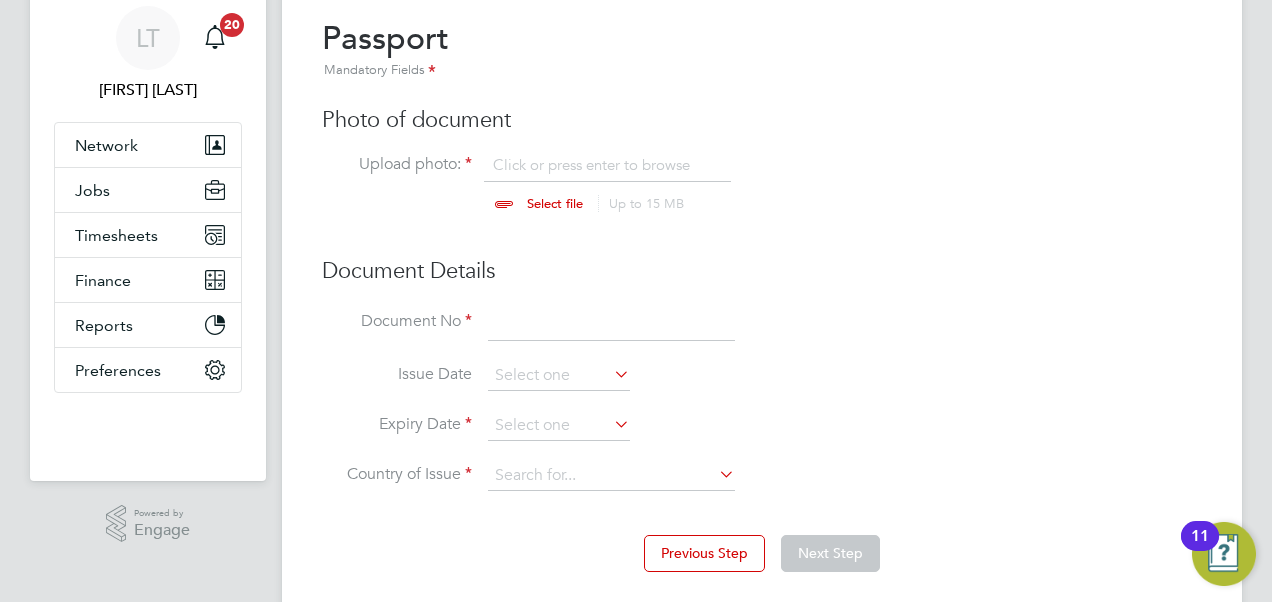 scroll, scrollTop: 100, scrollLeft: 0, axis: vertical 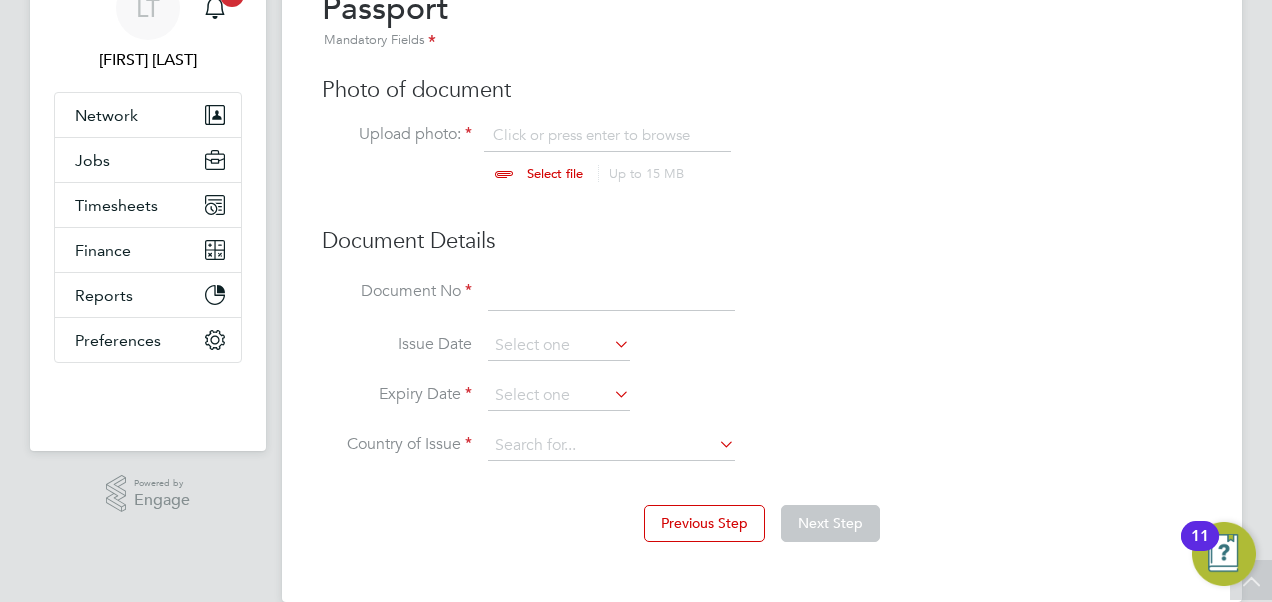 click 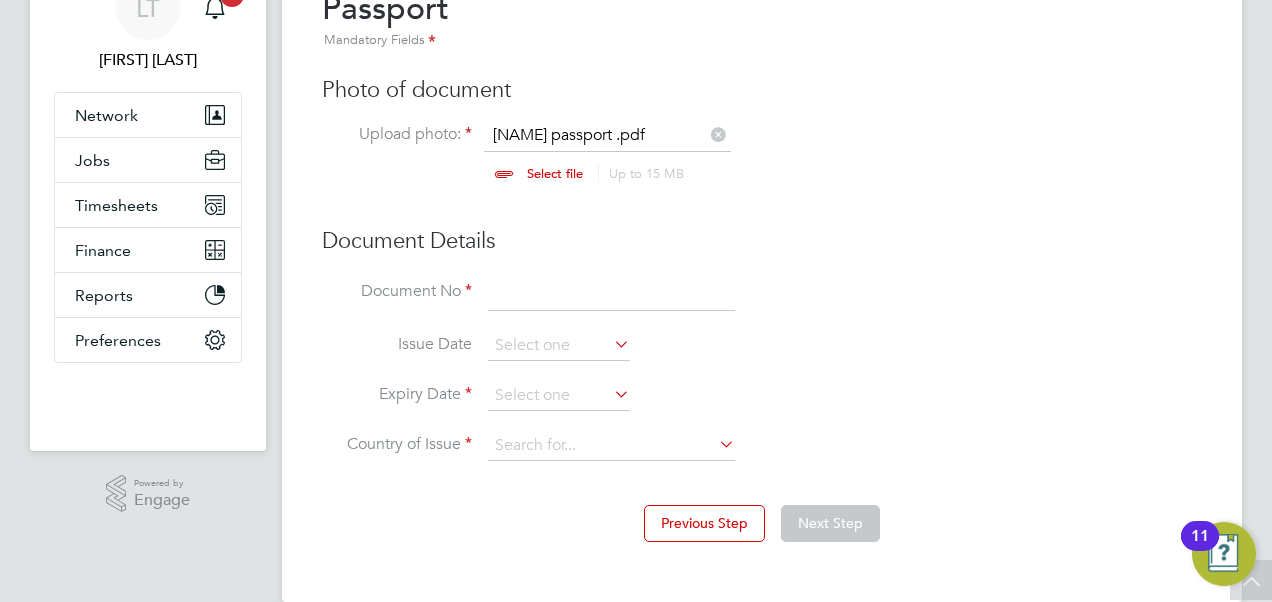 click 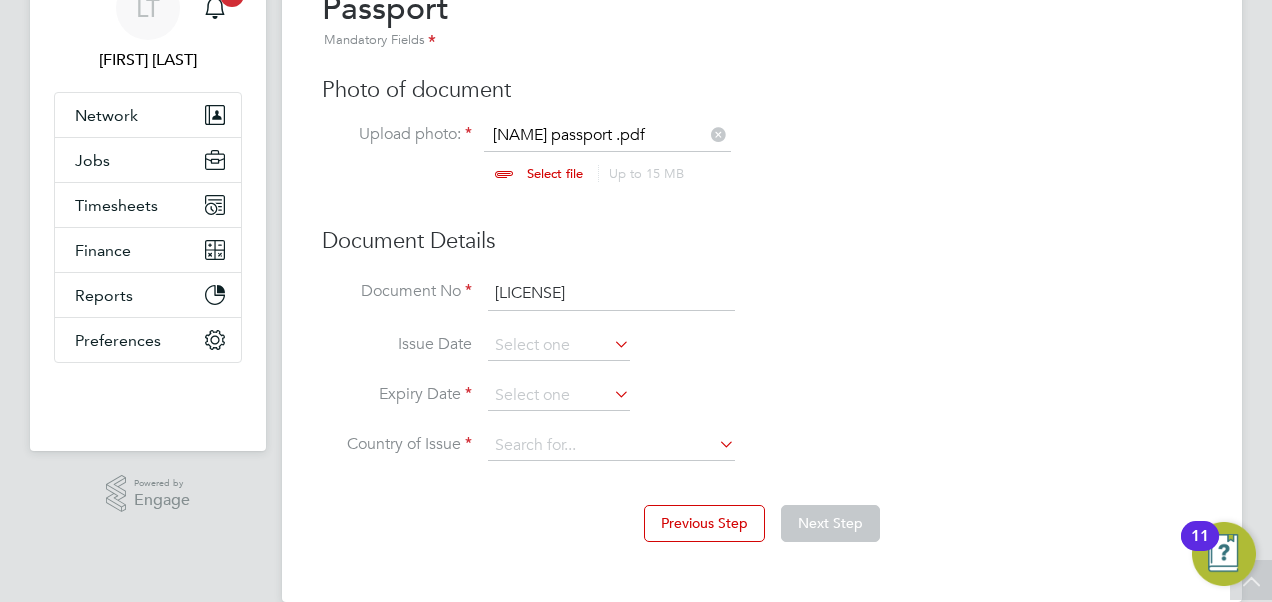 type on "GZ8671352" 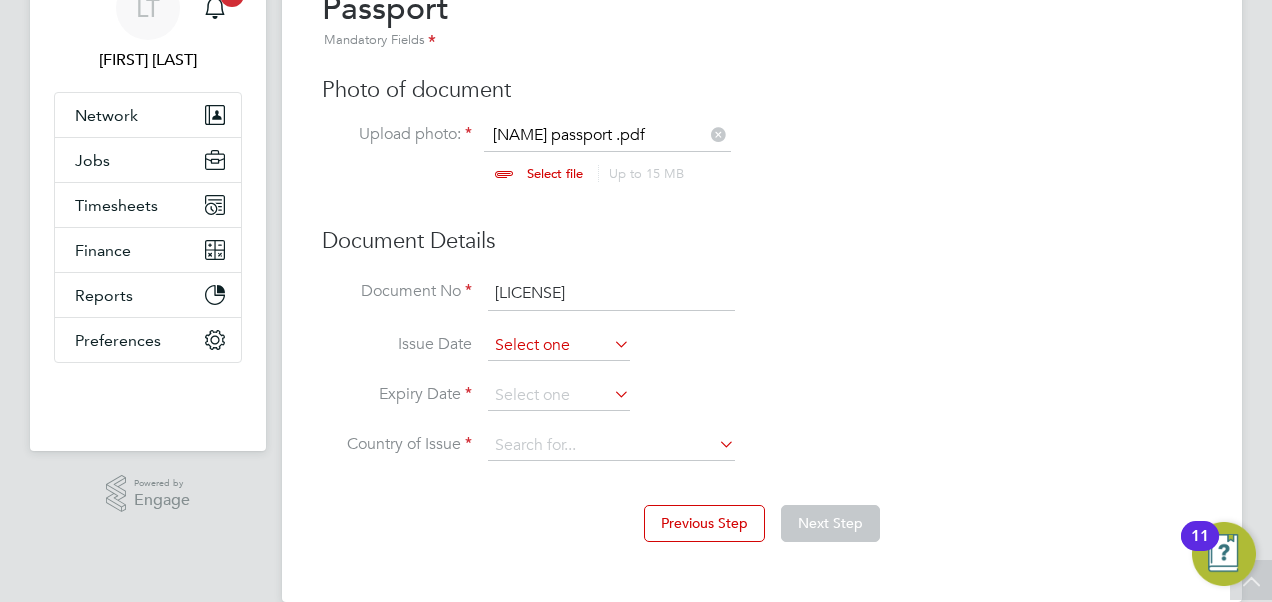 click 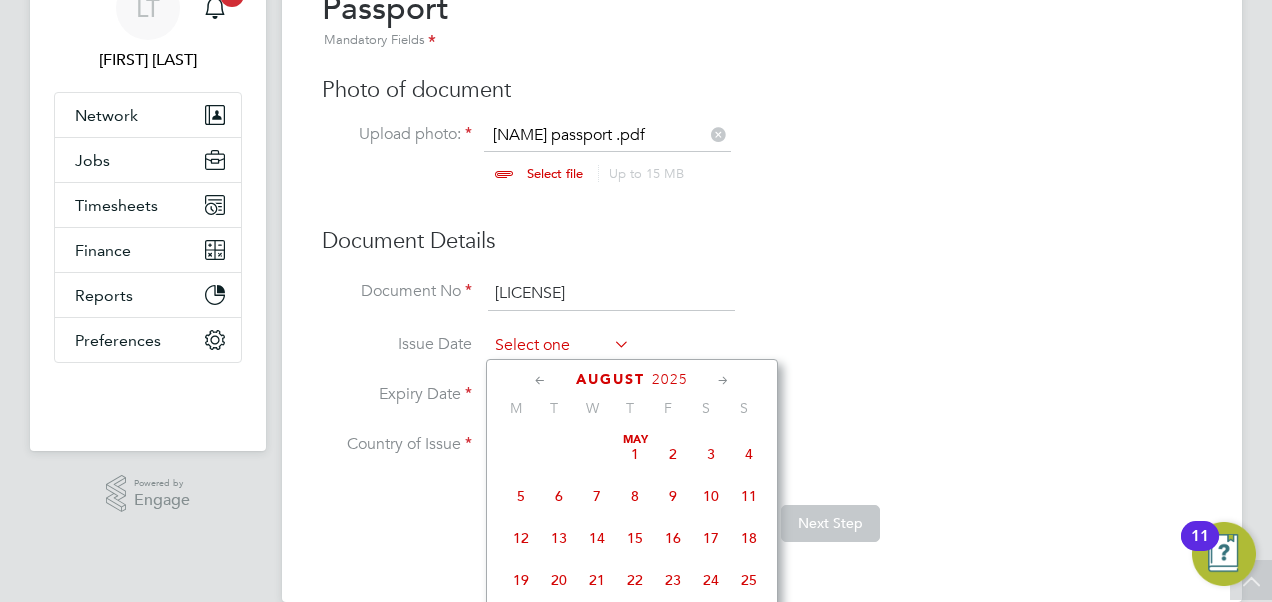 scroll, scrollTop: 644, scrollLeft: 0, axis: vertical 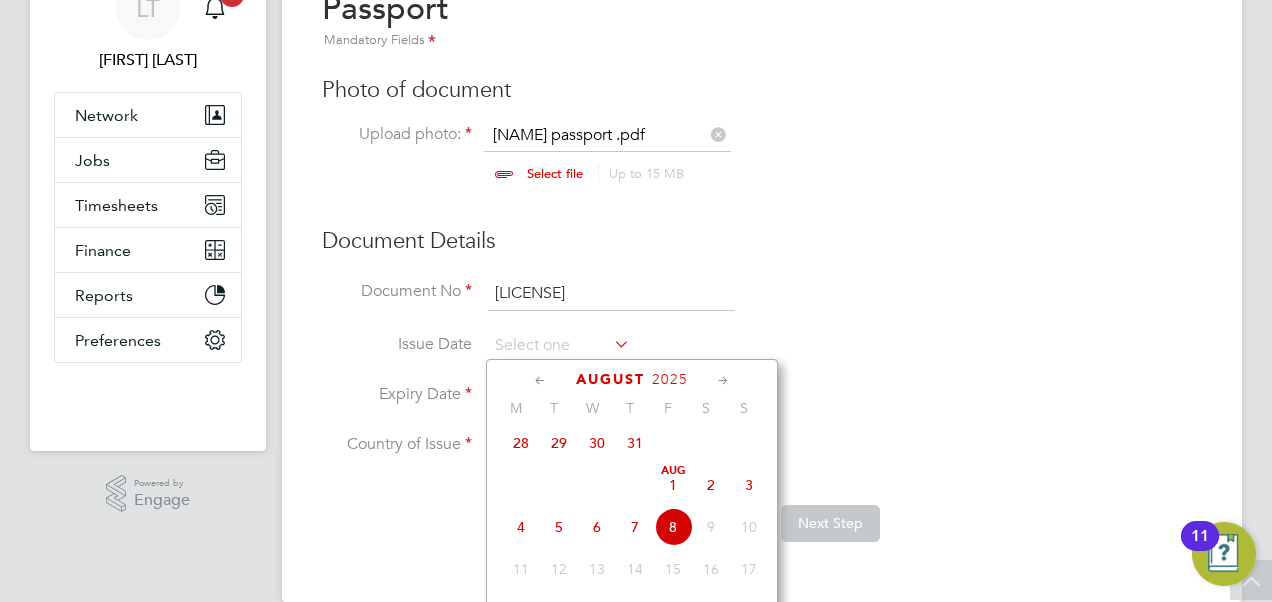 click on "2025" 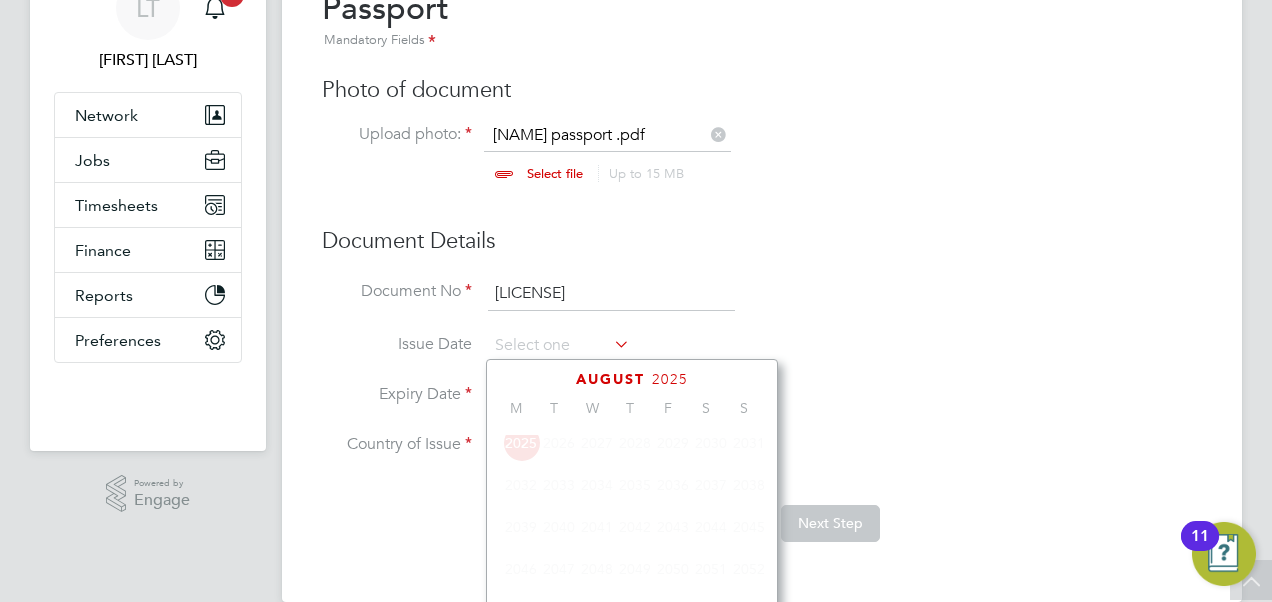 scroll, scrollTop: 523, scrollLeft: 0, axis: vertical 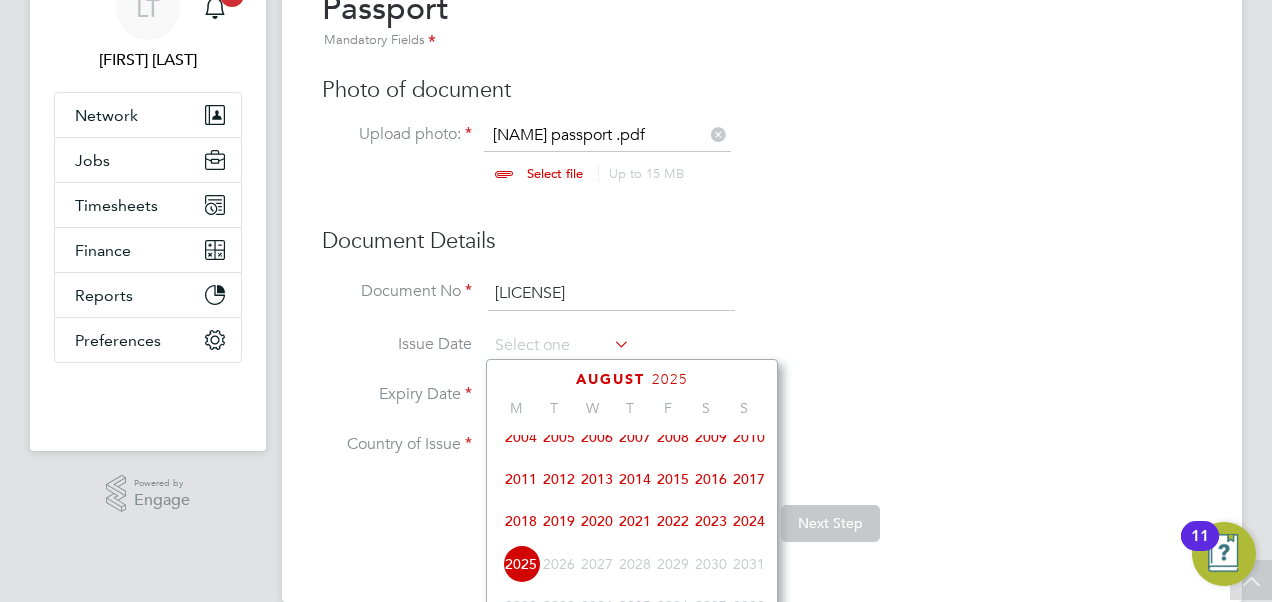 click on "2024" 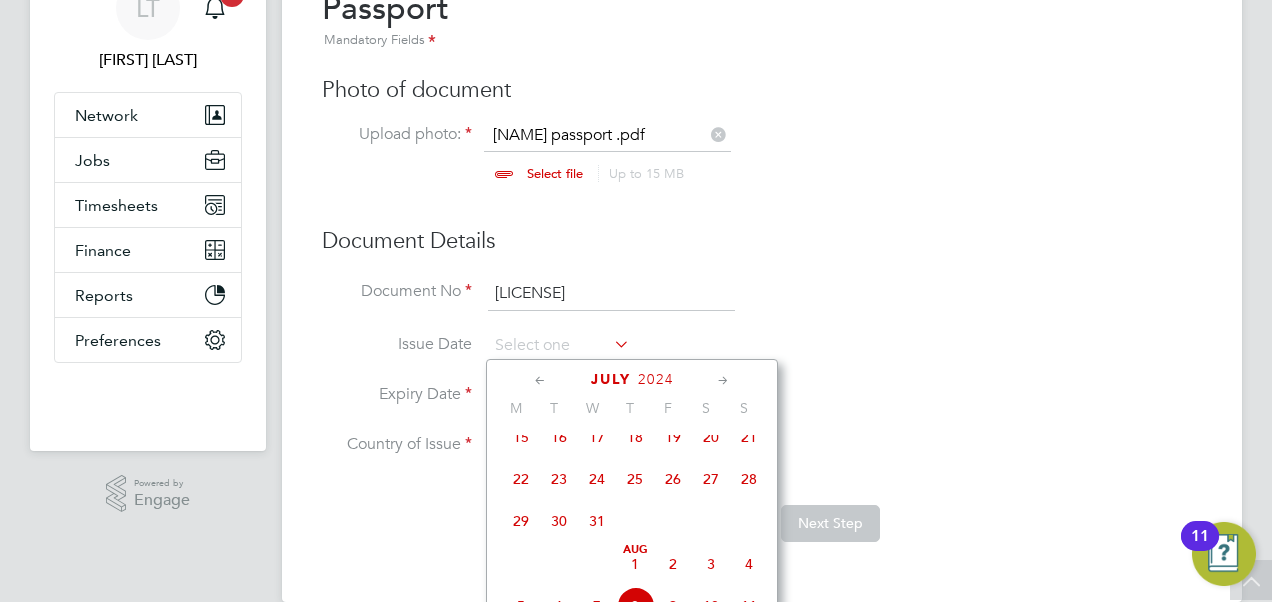 click on "July" 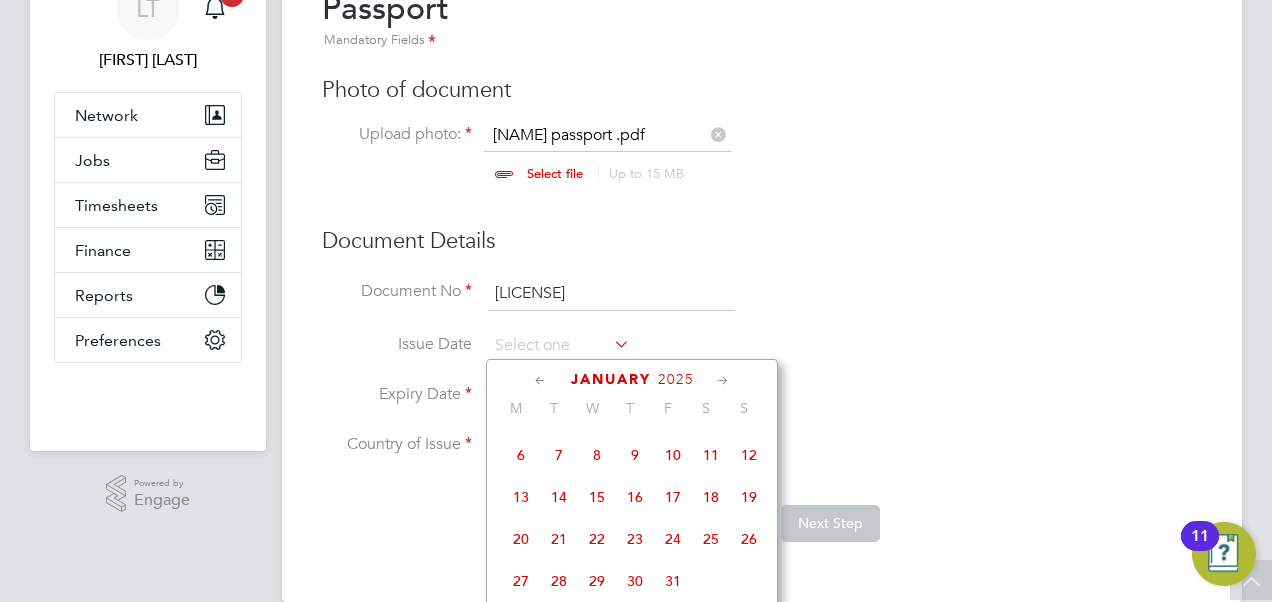 scroll, scrollTop: 1844, scrollLeft: 0, axis: vertical 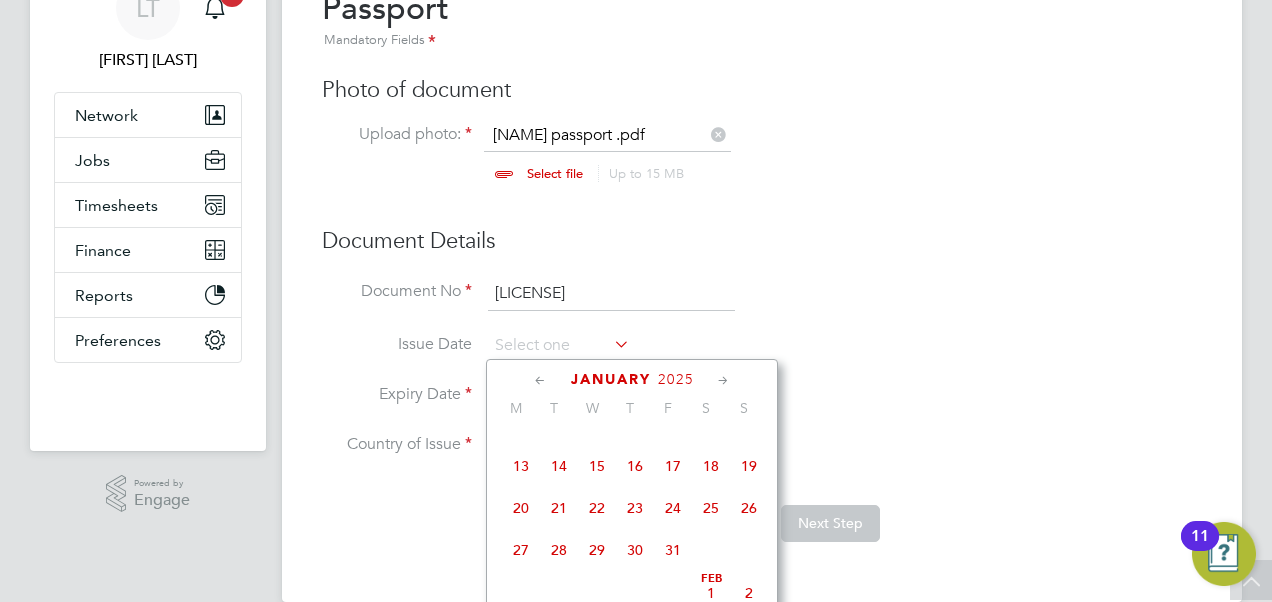 click on "12" 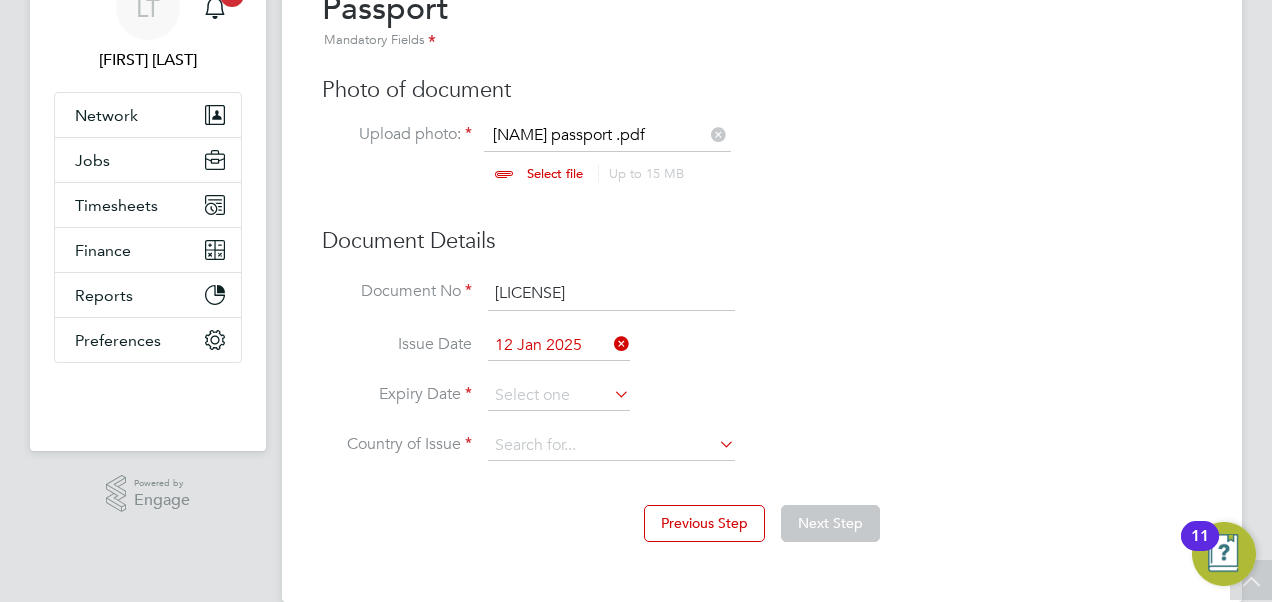 click on "12 Jan 2025" 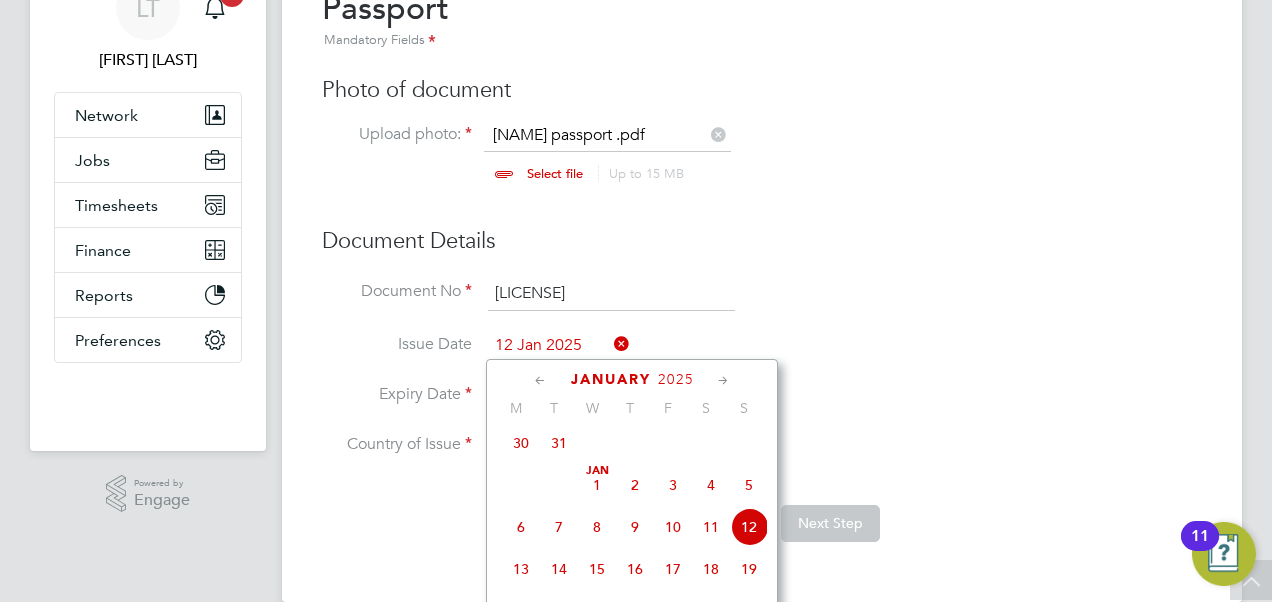 click on "2025" 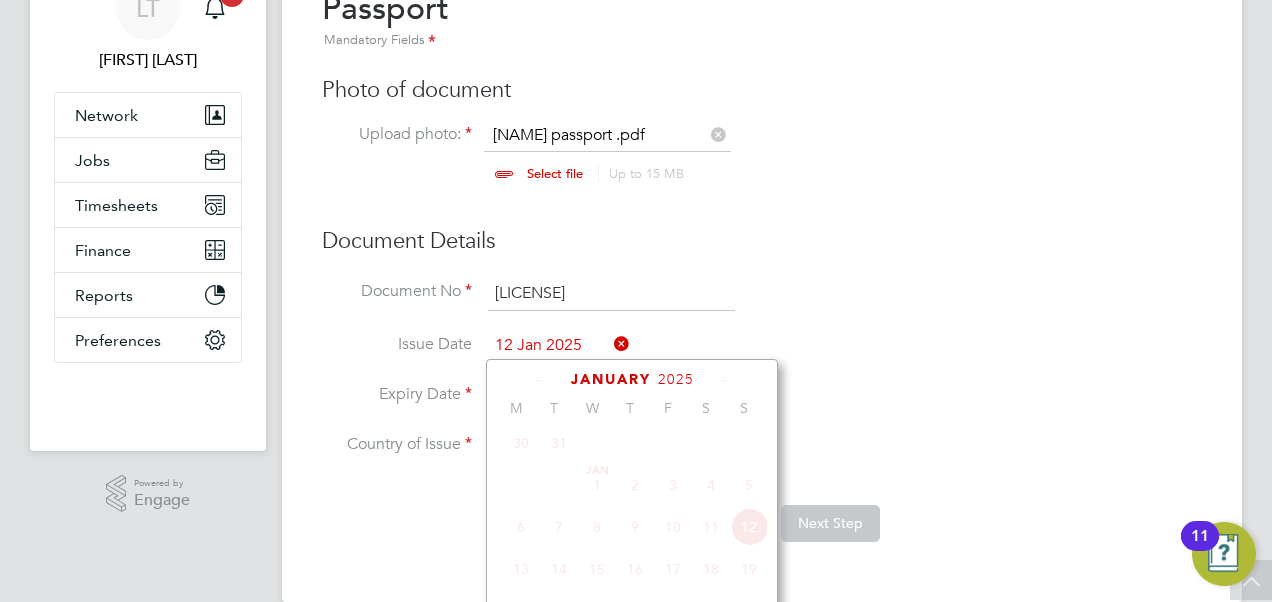 scroll, scrollTop: 523, scrollLeft: 0, axis: vertical 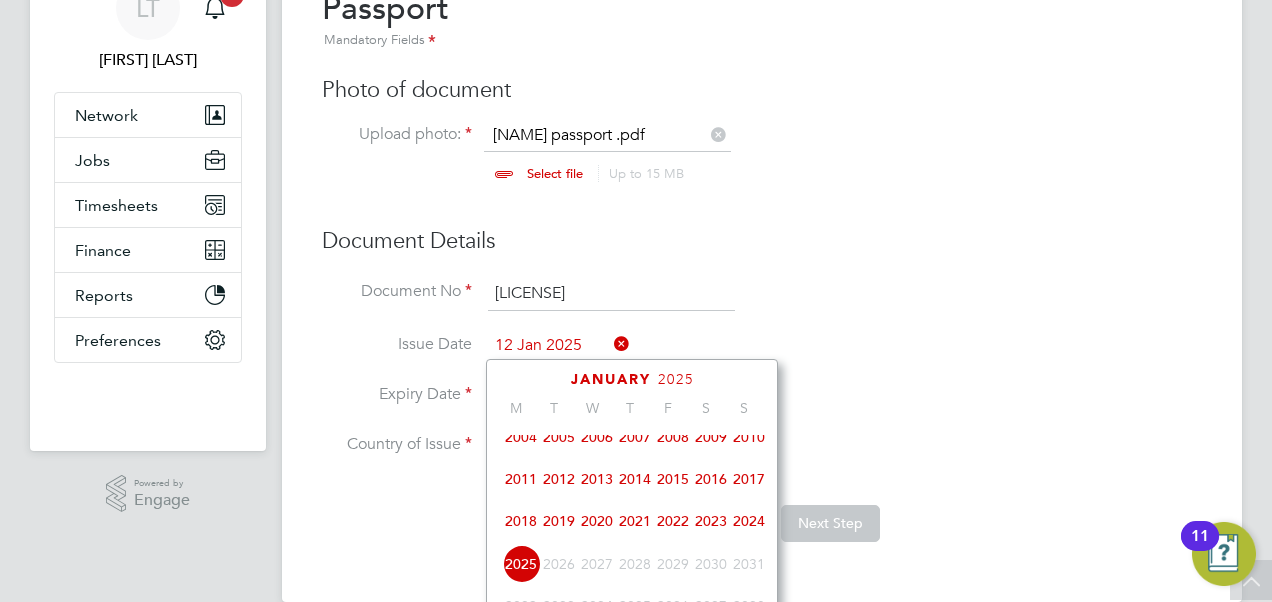 click on "2024" 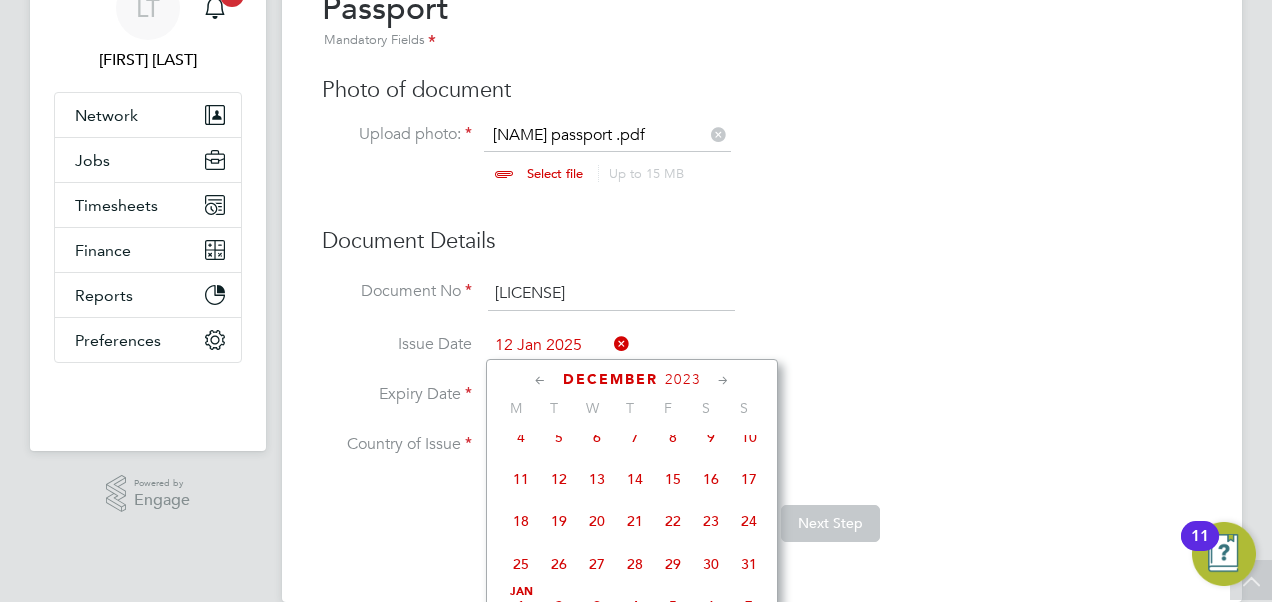 click 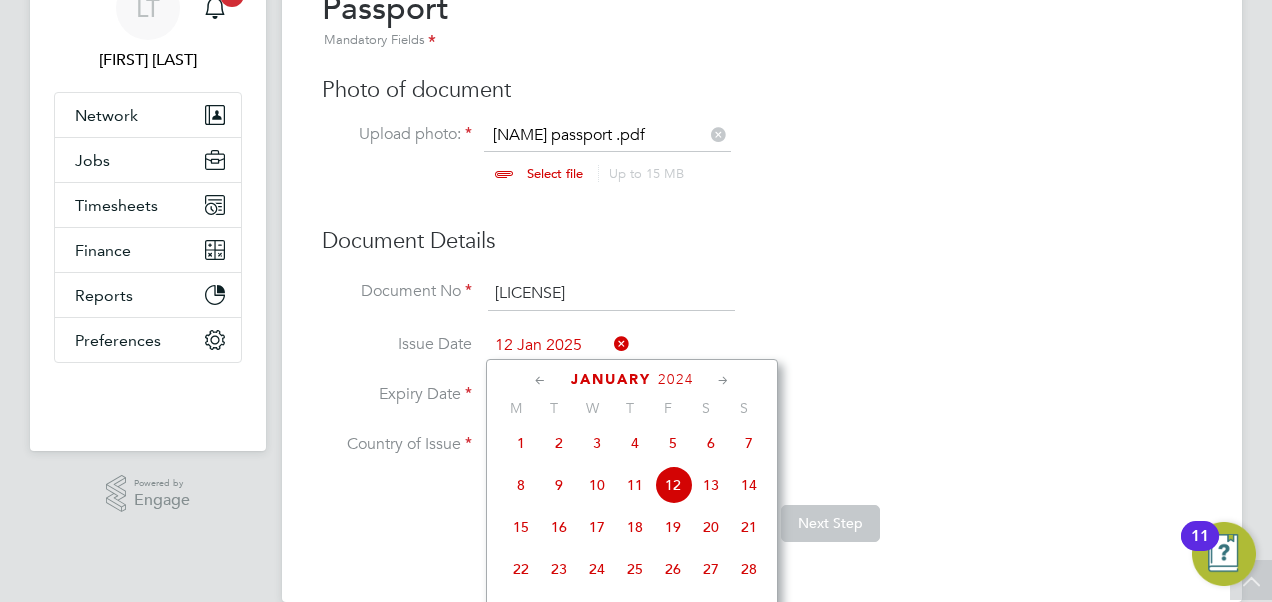 click on "12" 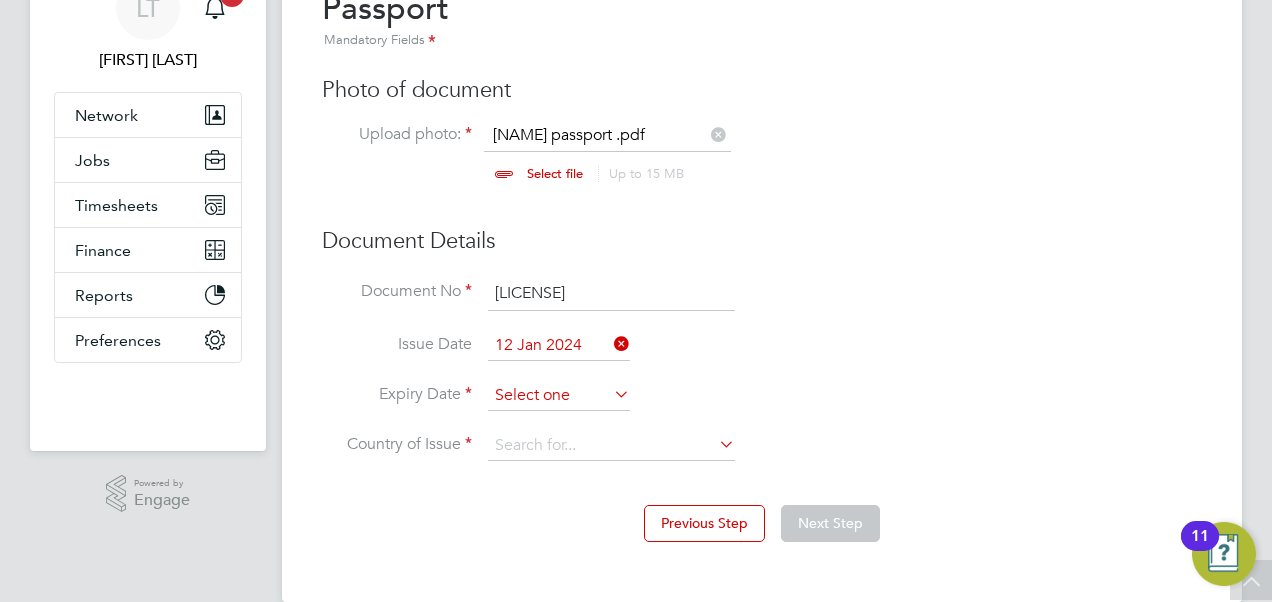 click 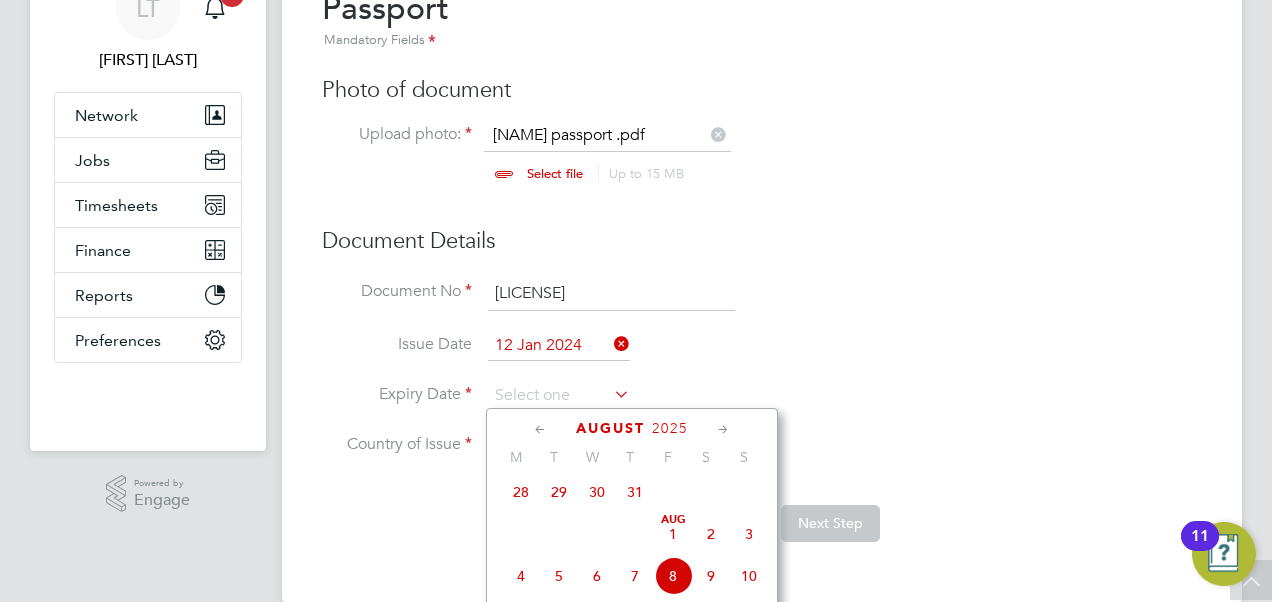 click on "2025" 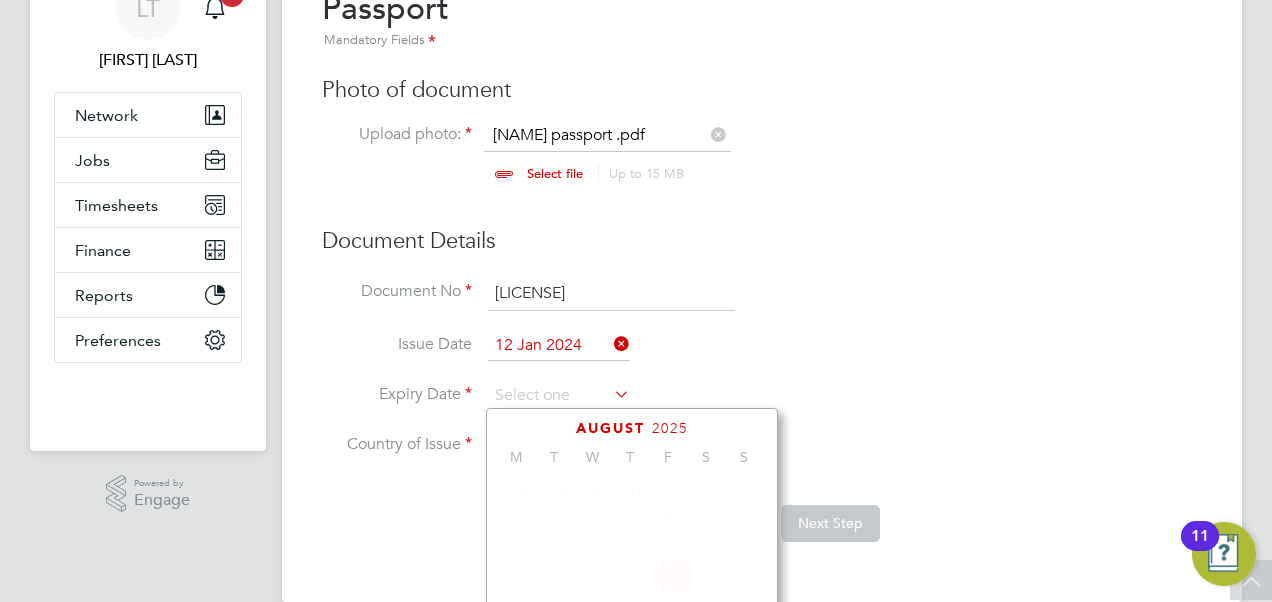 scroll, scrollTop: 523, scrollLeft: 0, axis: vertical 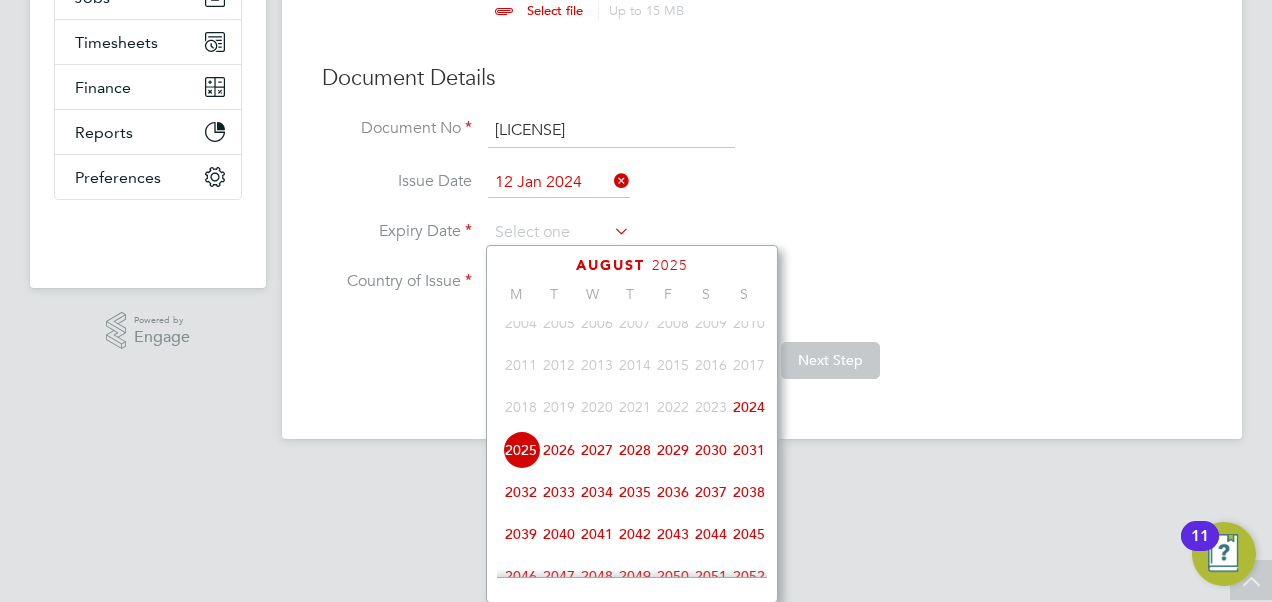 click on "2034" 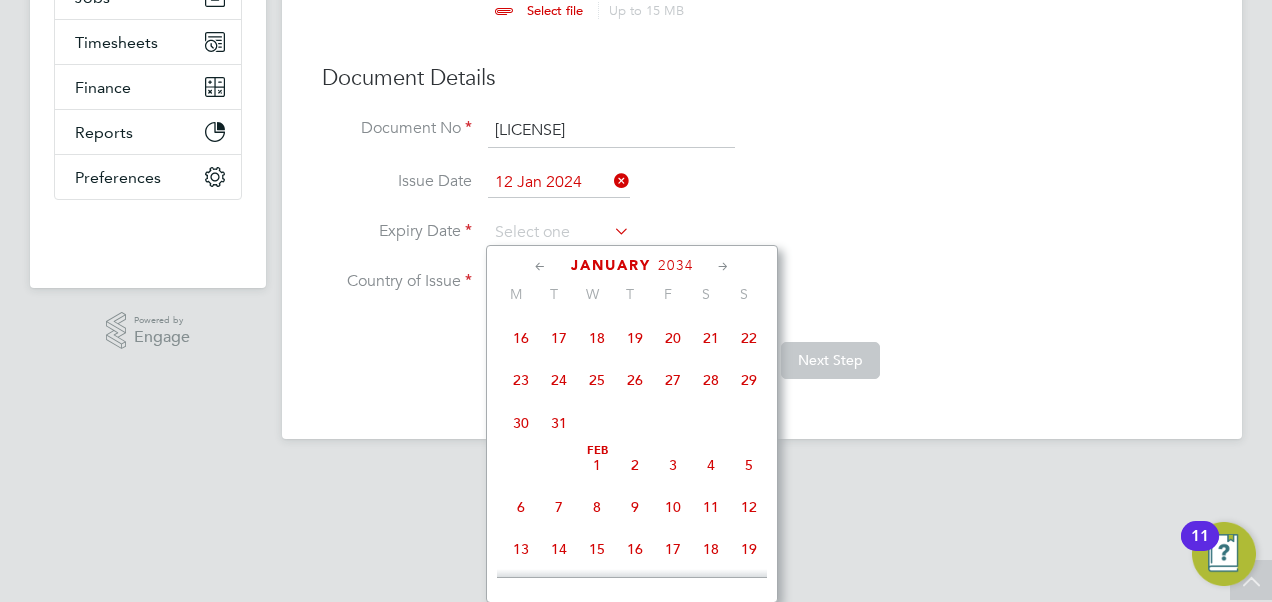 scroll, scrollTop: 239, scrollLeft: 0, axis: vertical 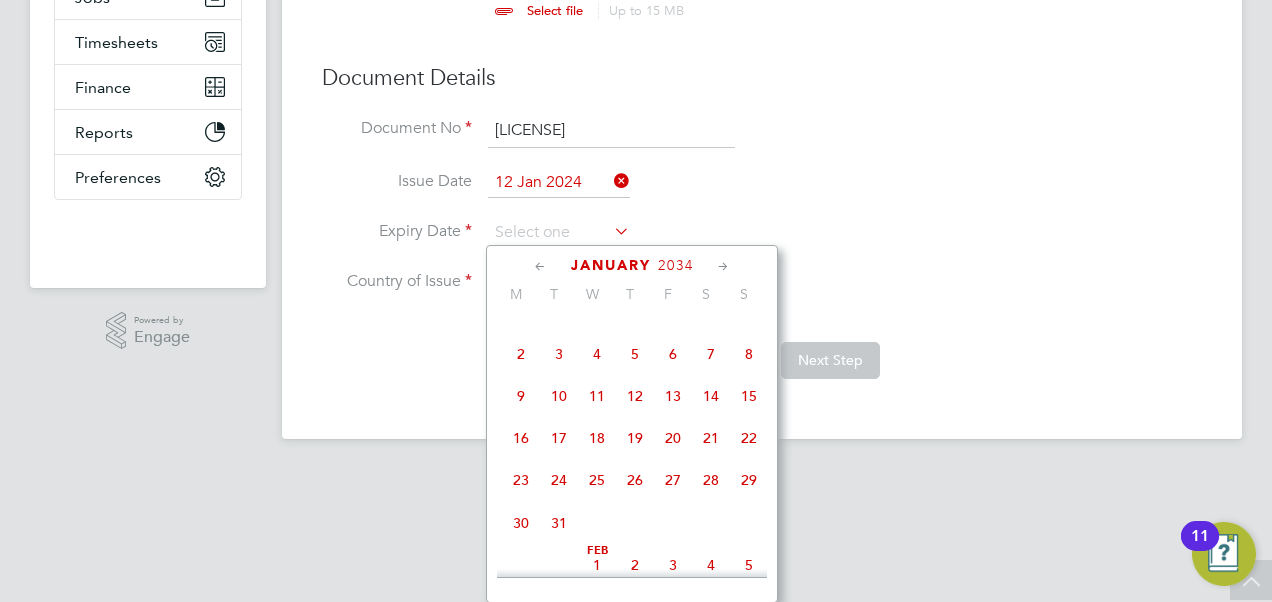 click on "12" 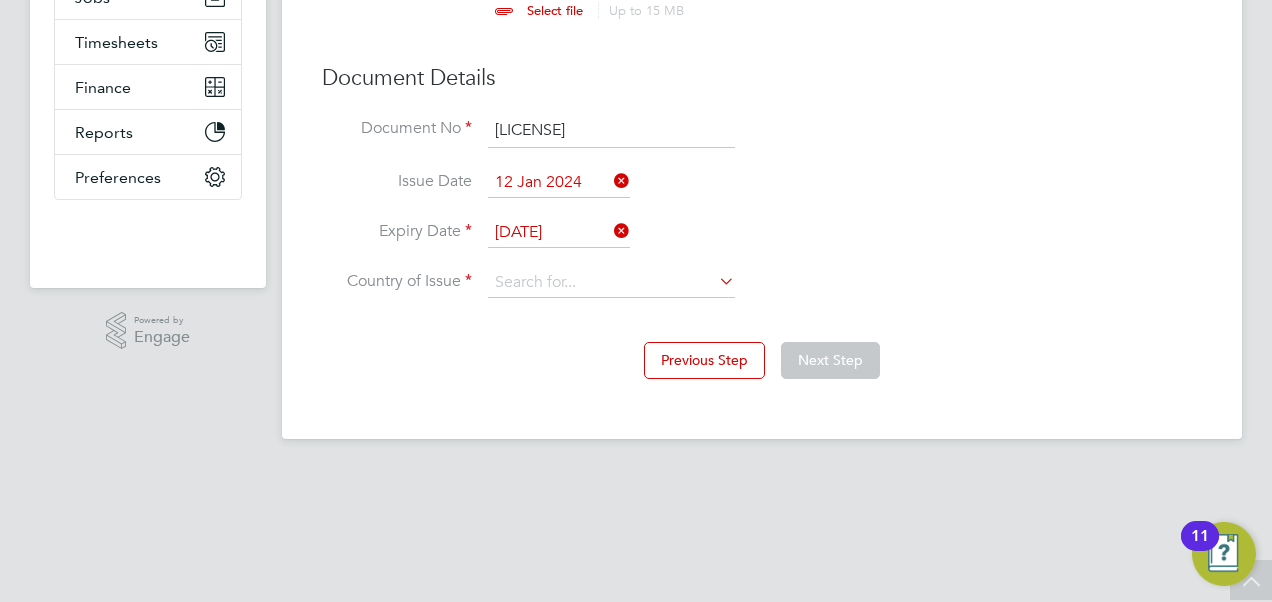 scroll, scrollTop: 127, scrollLeft: 0, axis: vertical 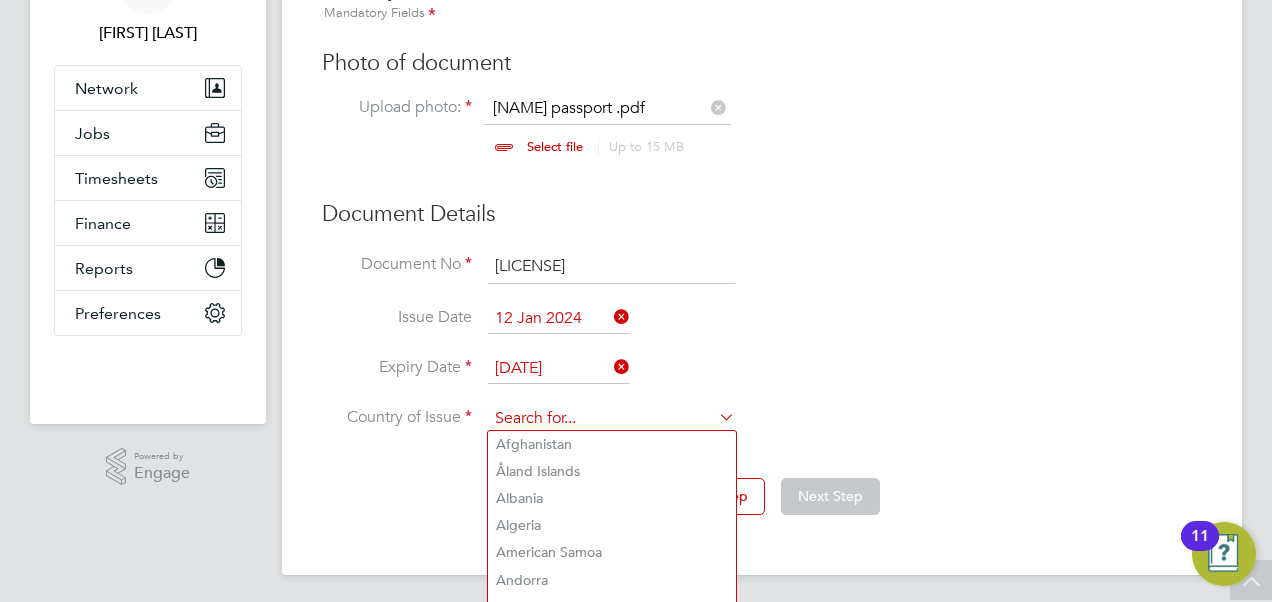 click 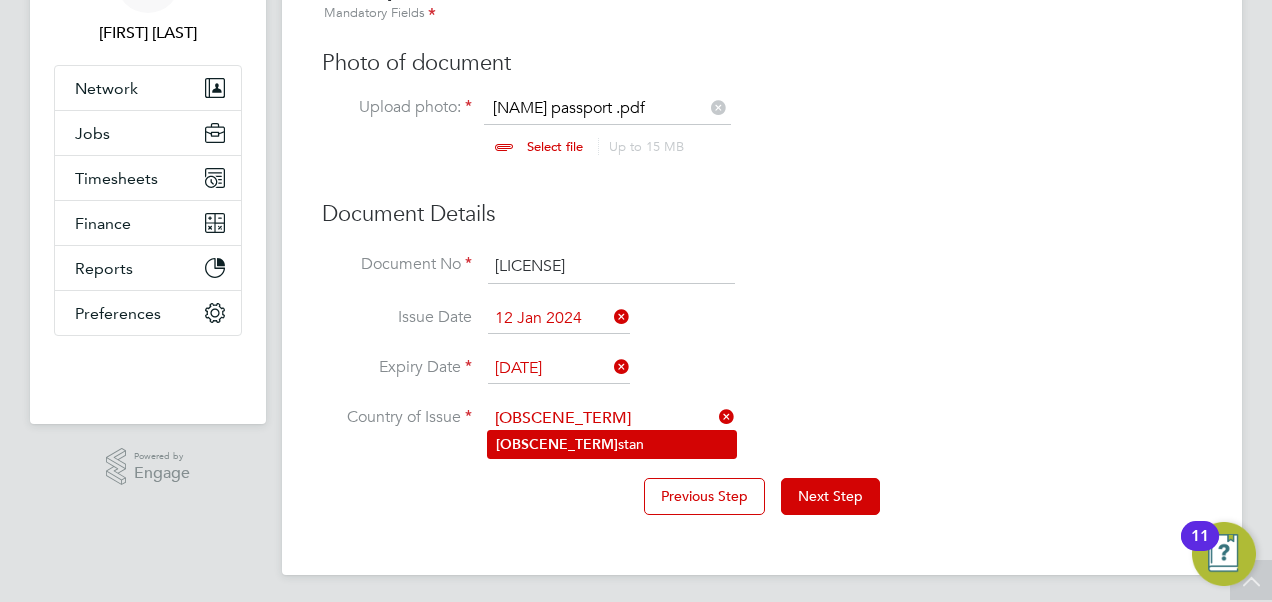 click on "Paki stan" 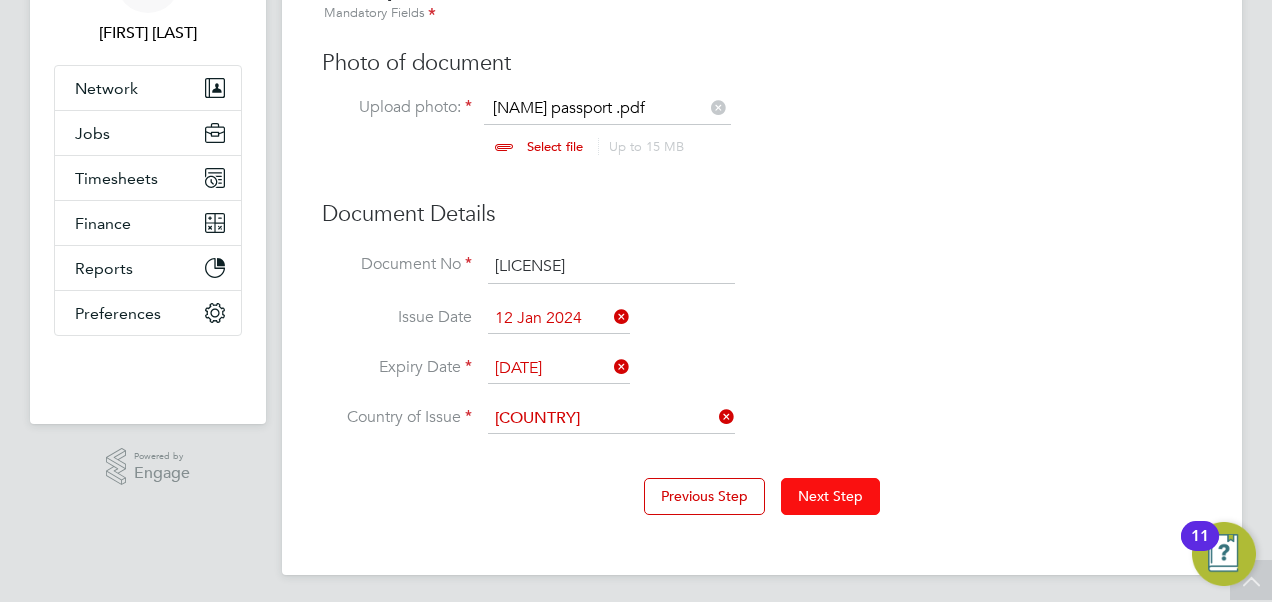 click on "Next Step" 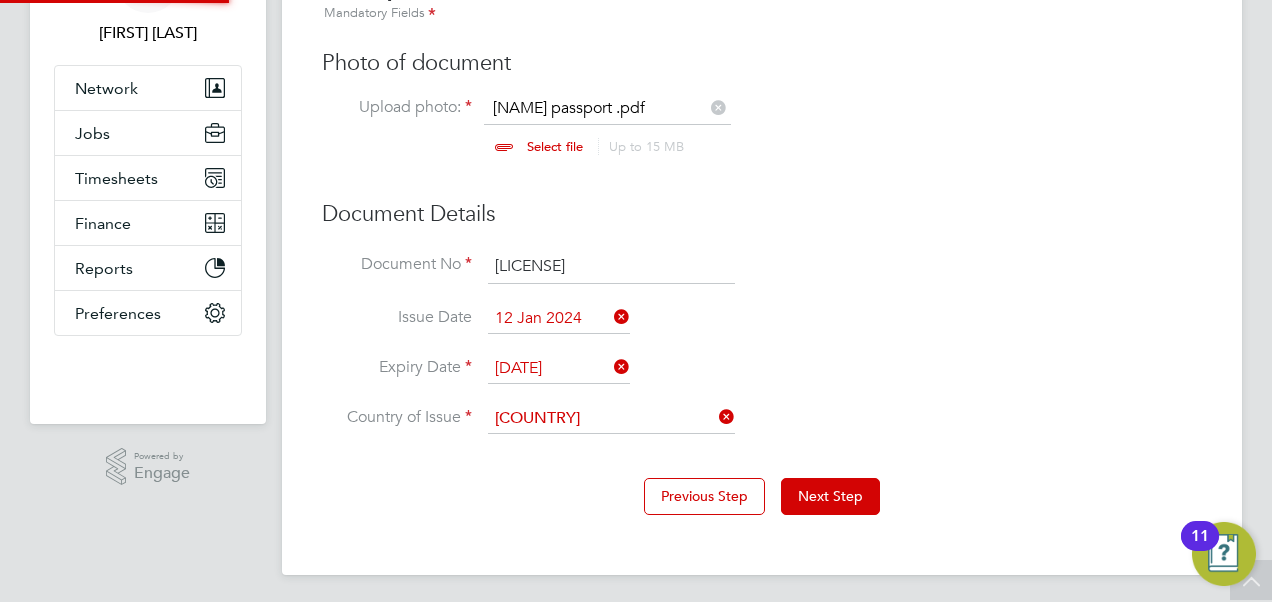 scroll, scrollTop: 32, scrollLeft: 0, axis: vertical 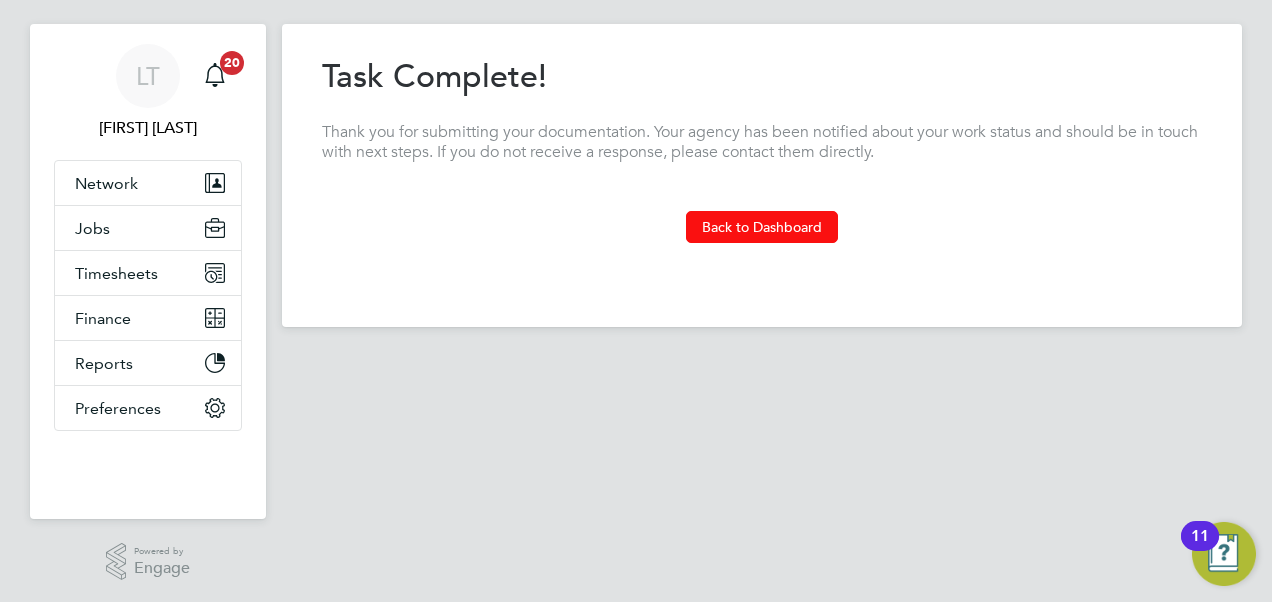 click on "Back to Dashboard" at bounding box center [762, 227] 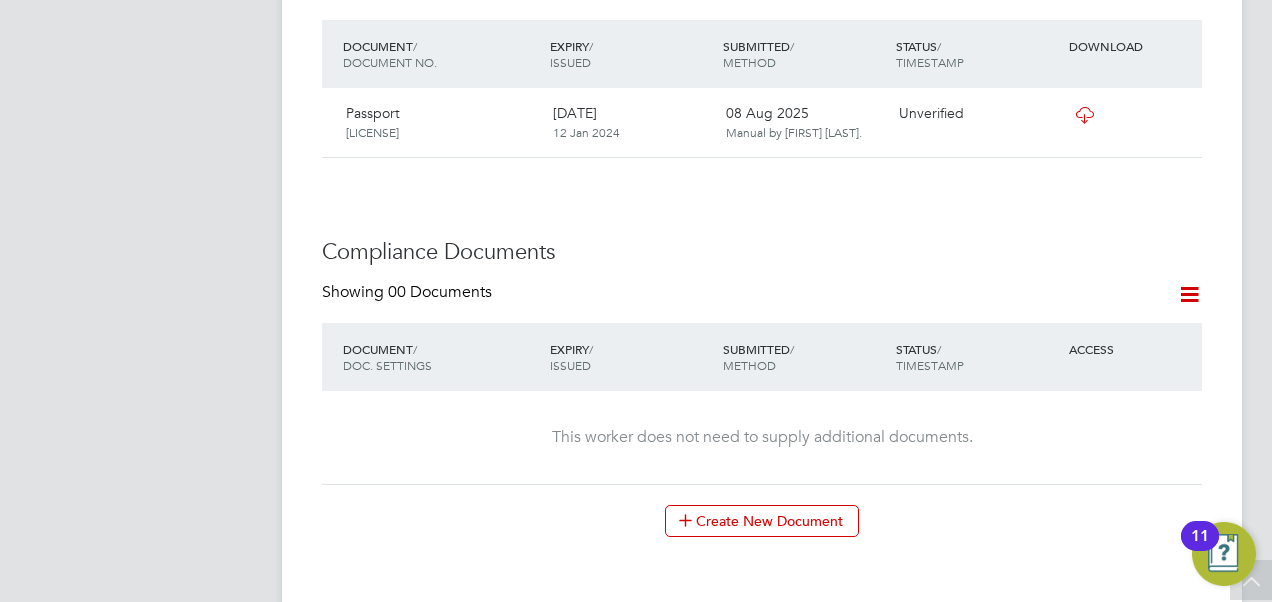 scroll, scrollTop: 900, scrollLeft: 0, axis: vertical 